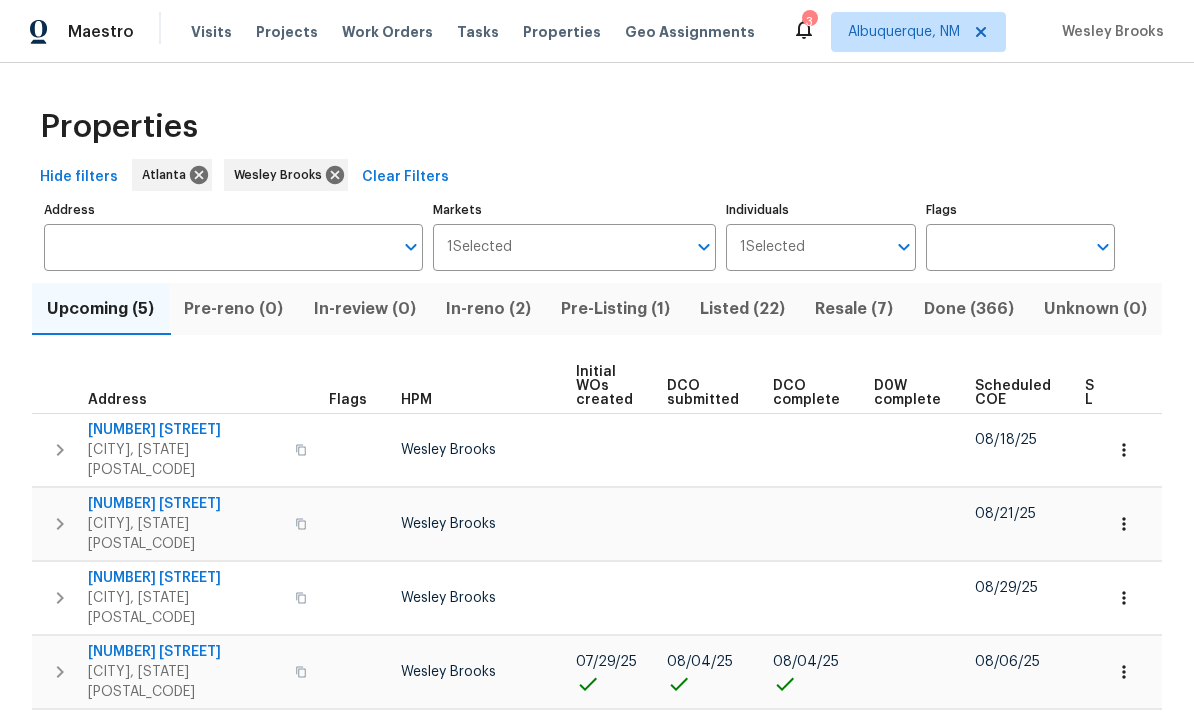 scroll, scrollTop: 0, scrollLeft: 0, axis: both 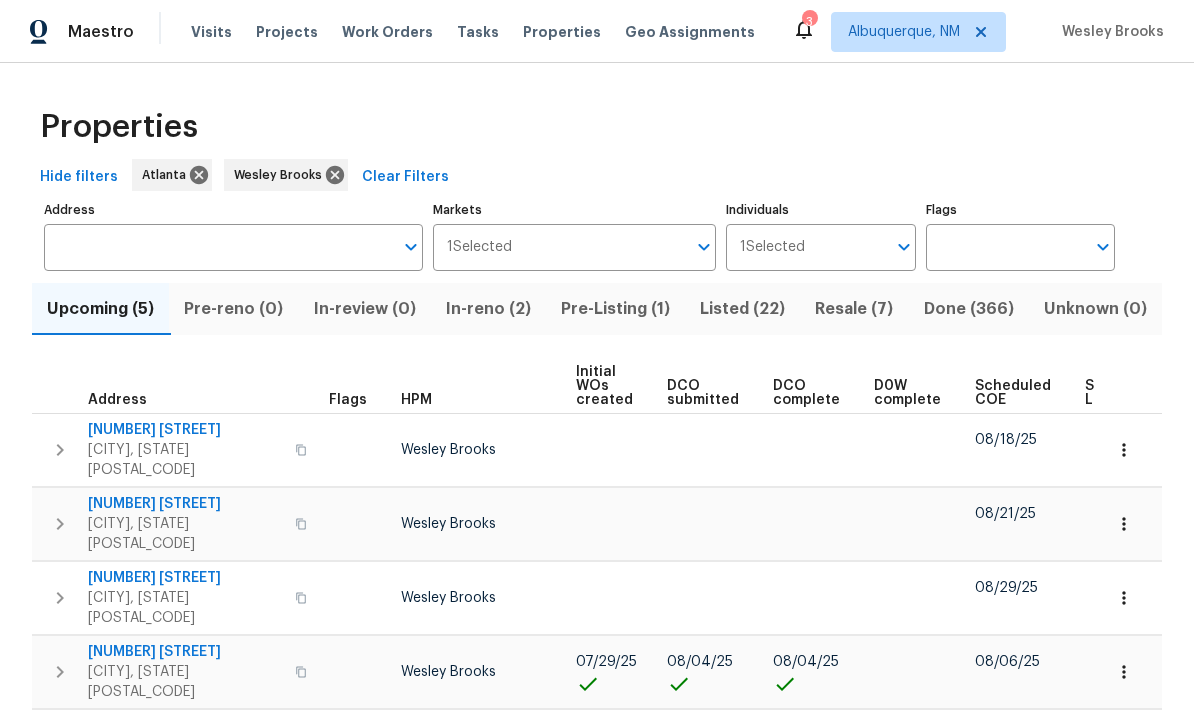 click on "Listed (22)" at bounding box center [742, 309] 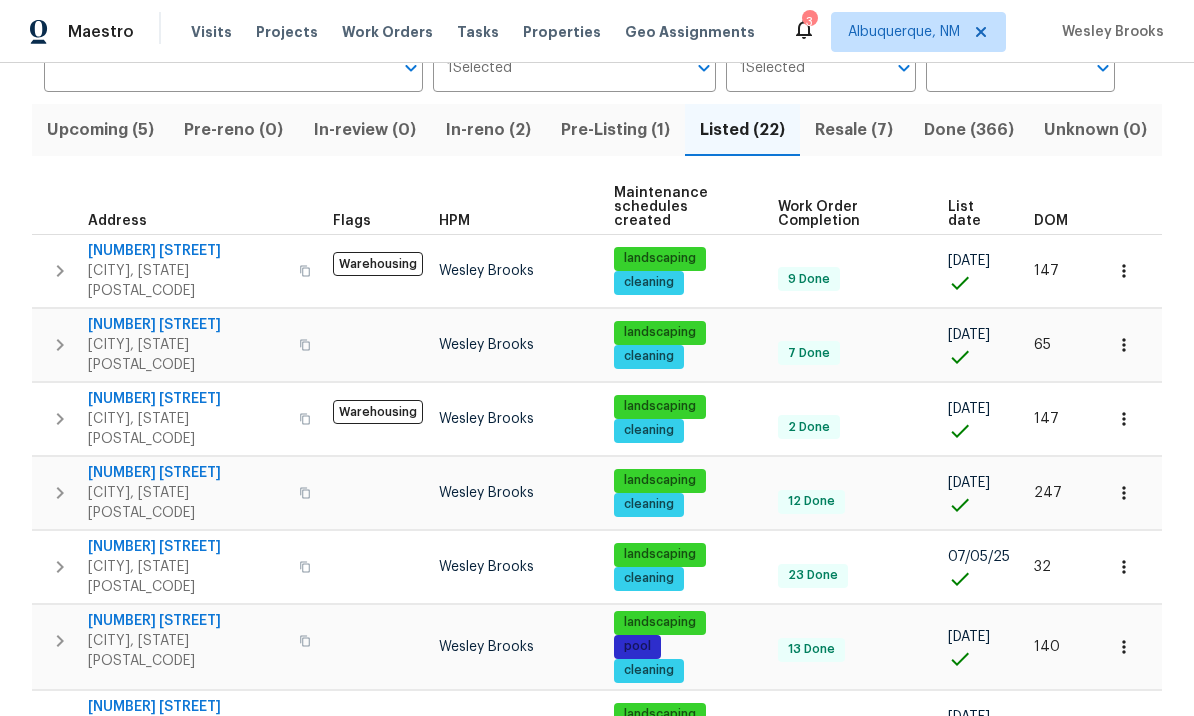 scroll, scrollTop: 161, scrollLeft: 0, axis: vertical 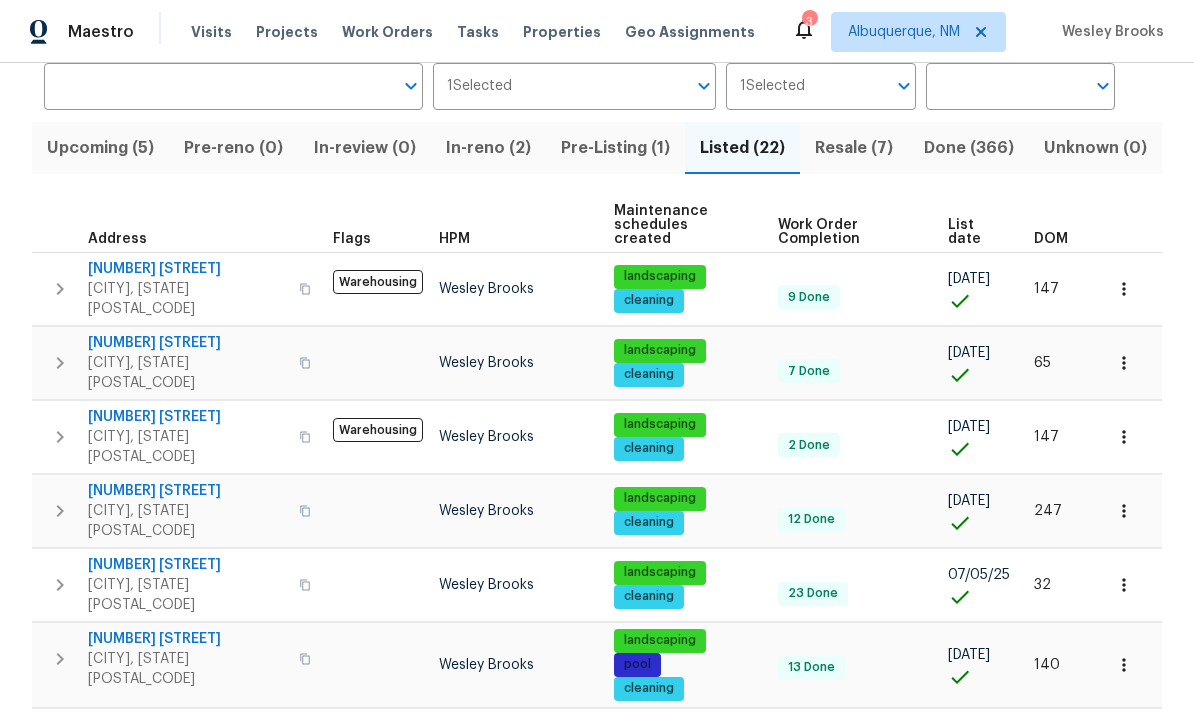 click on "130 Ashley Oaks Dr" at bounding box center (187, 565) 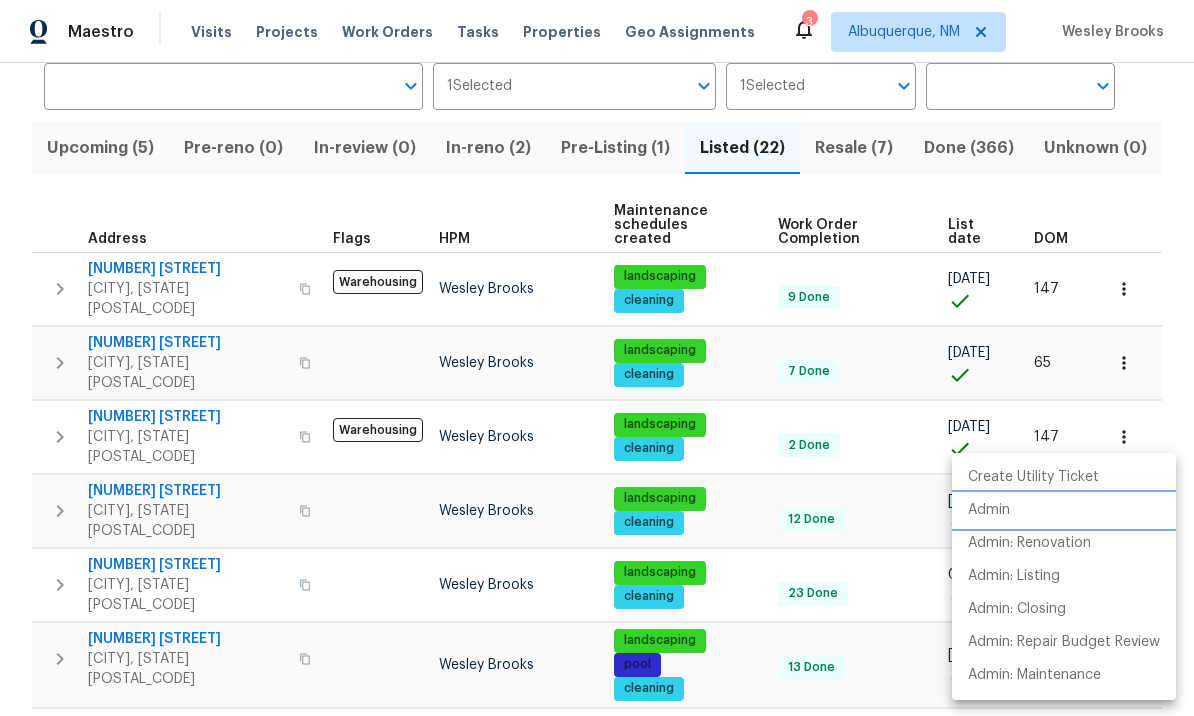 click on "Admin" at bounding box center [1064, 510] 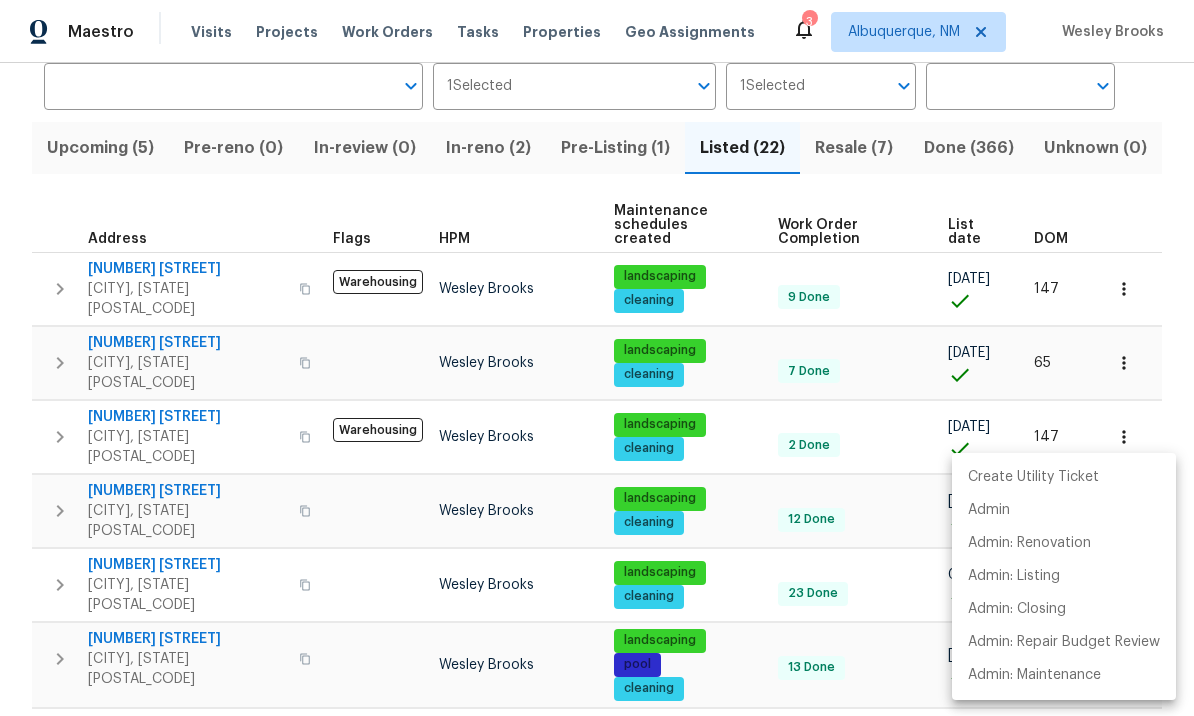click at bounding box center (597, 358) 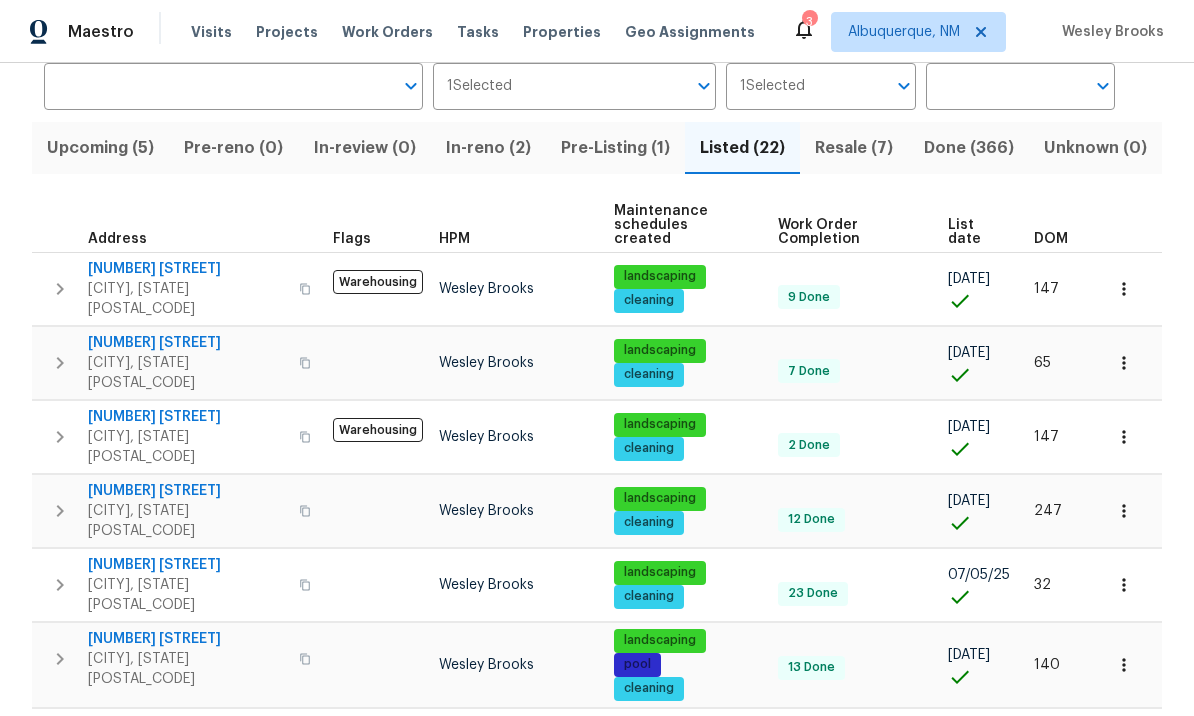 click on "In-reno (2)" at bounding box center [488, 148] 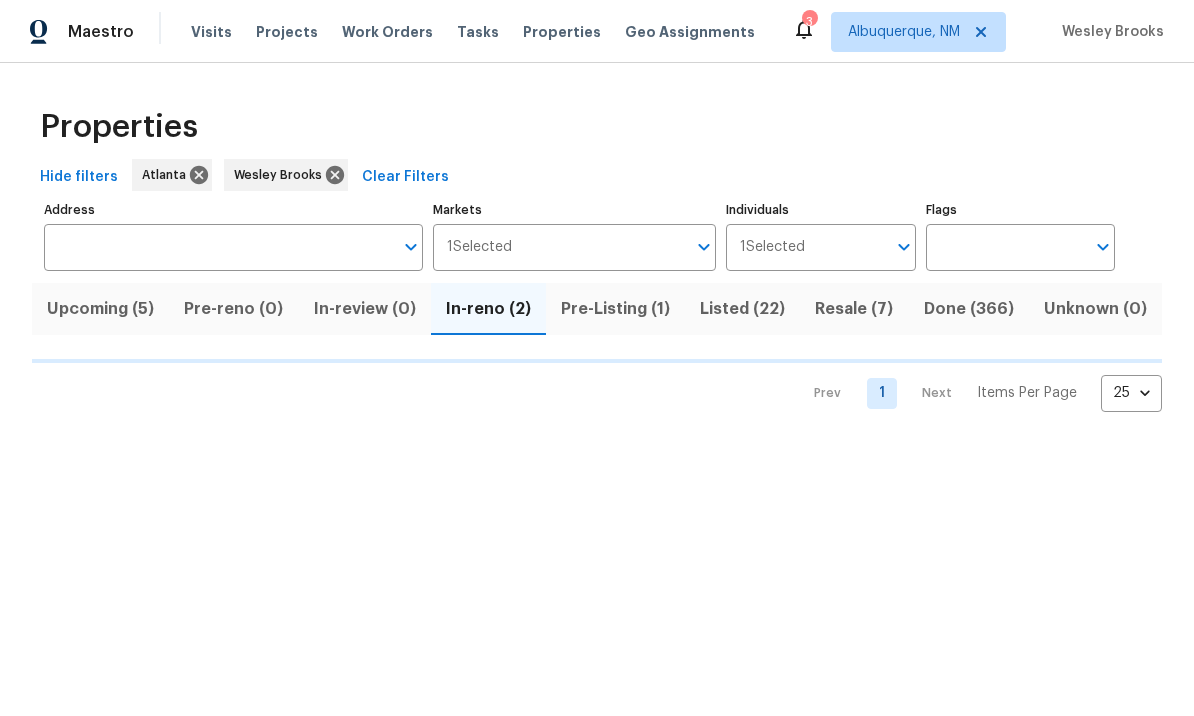 scroll, scrollTop: 0, scrollLeft: 0, axis: both 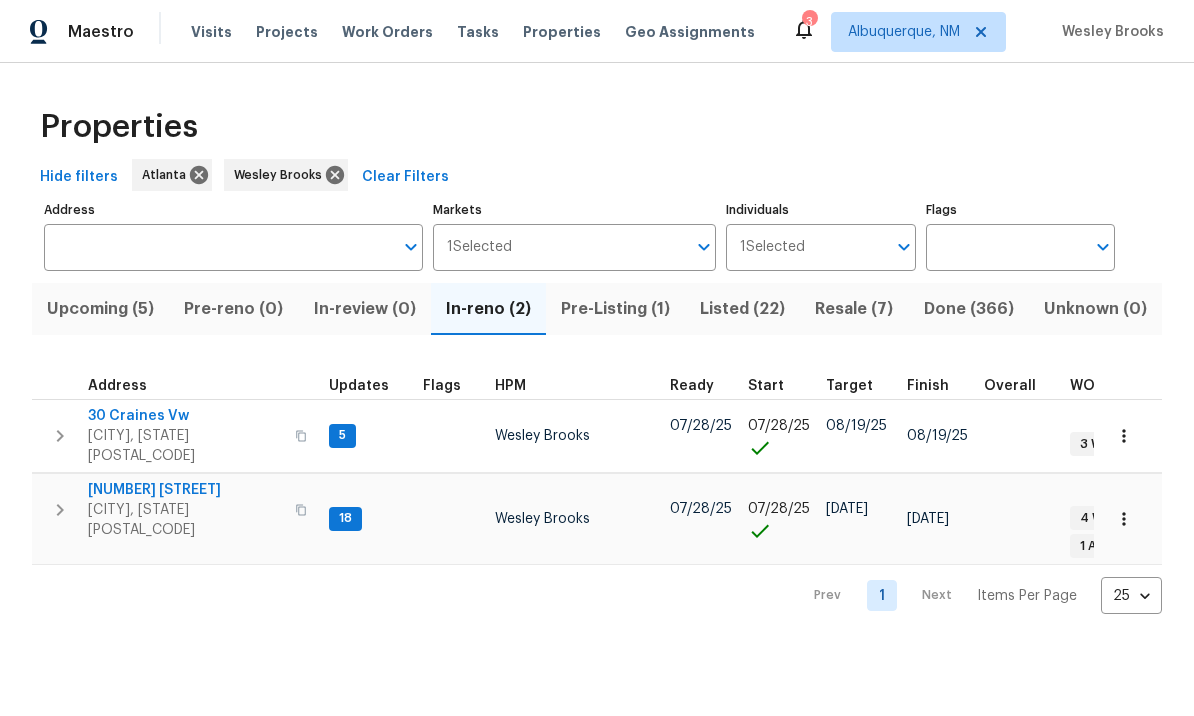 click on "1104 Maple Dr" at bounding box center (185, 490) 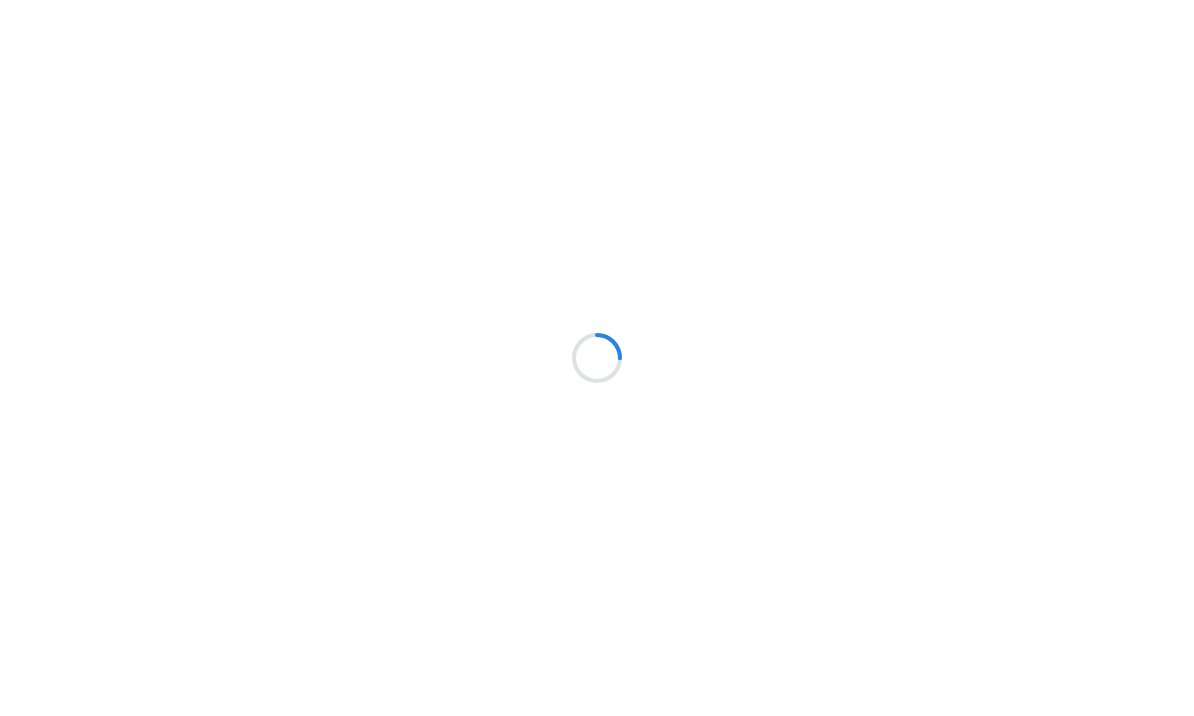 scroll, scrollTop: 0, scrollLeft: 0, axis: both 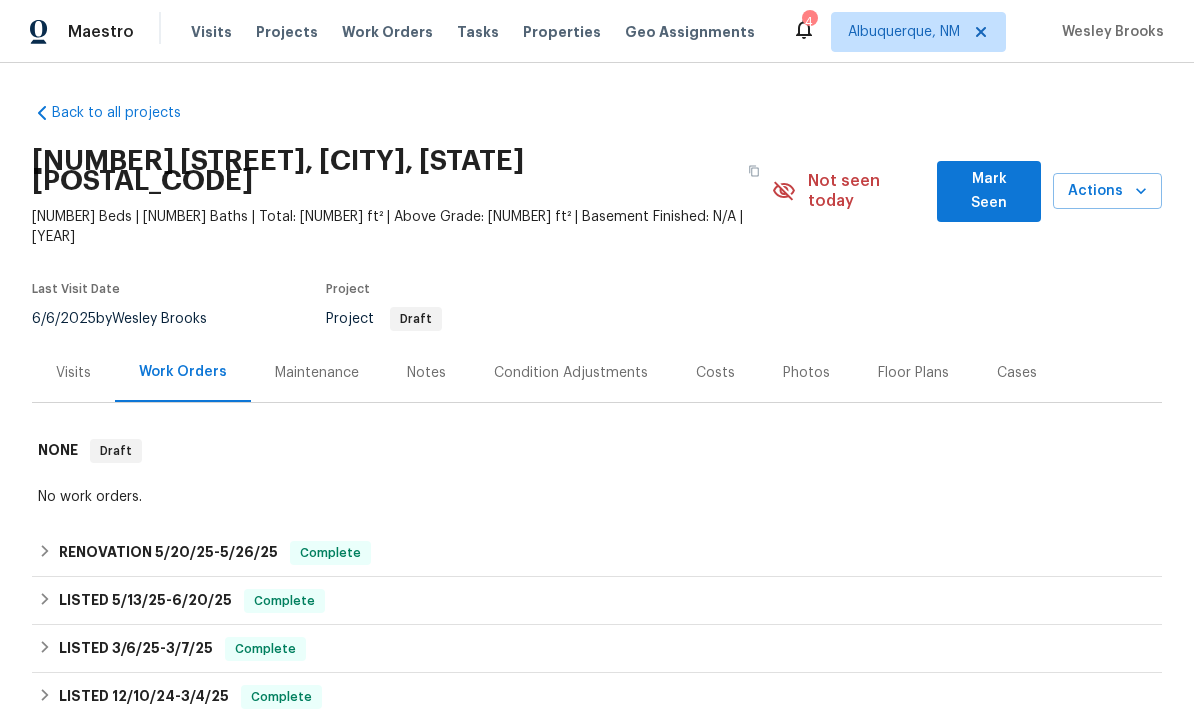 click on "Photos" at bounding box center [806, 373] 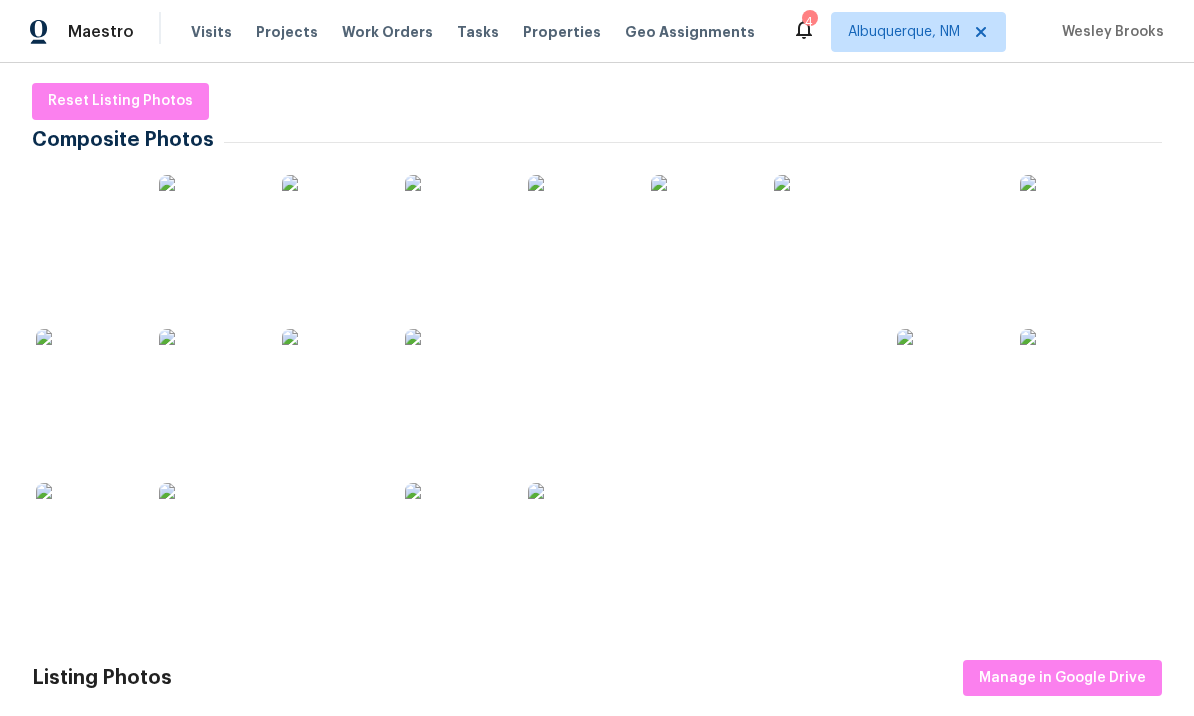 scroll, scrollTop: 349, scrollLeft: 0, axis: vertical 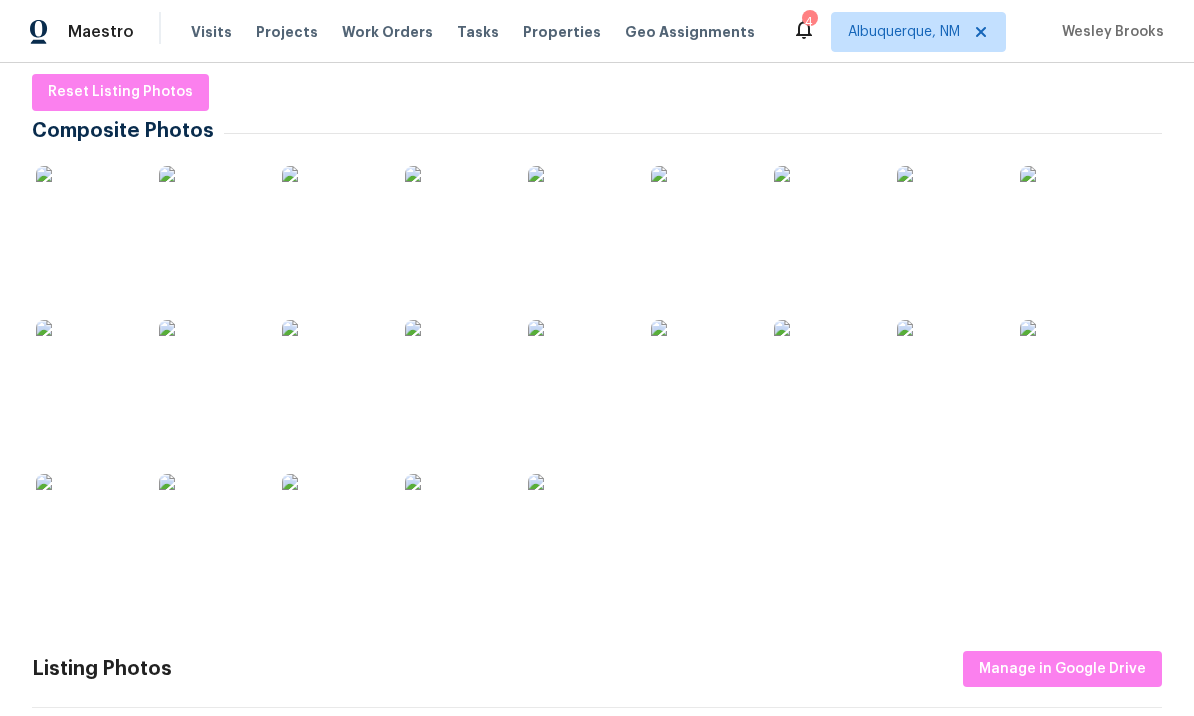 click at bounding box center (578, 370) 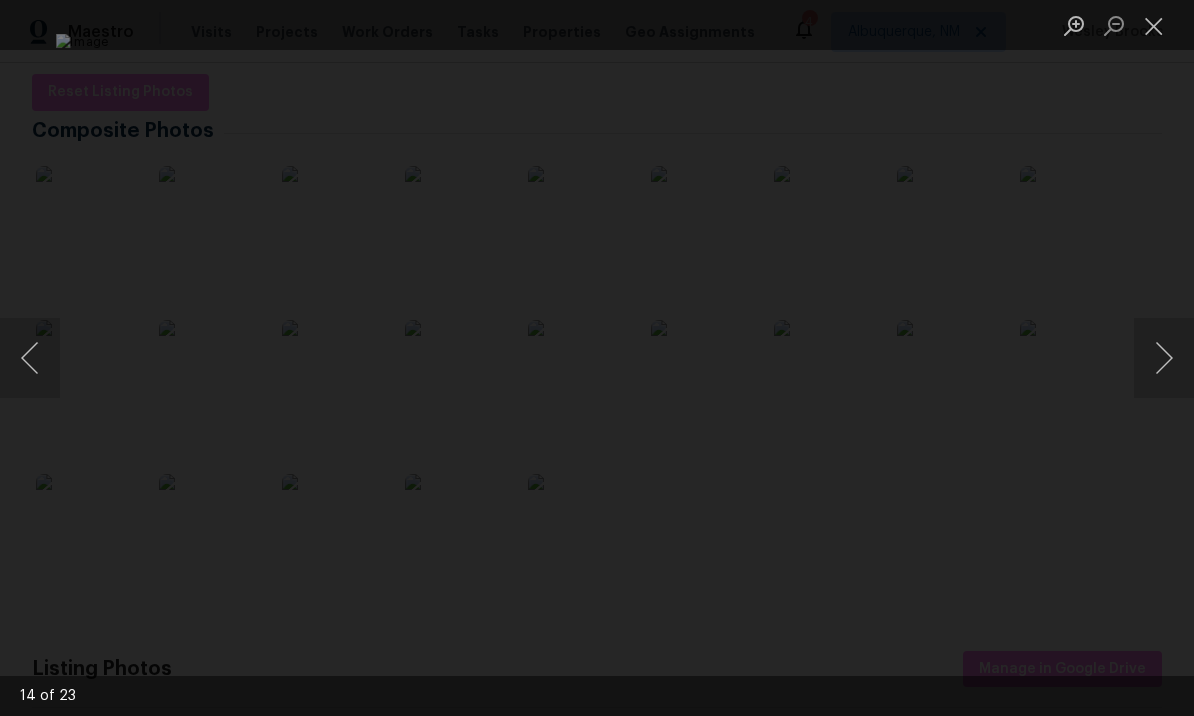 click at bounding box center (1154, 25) 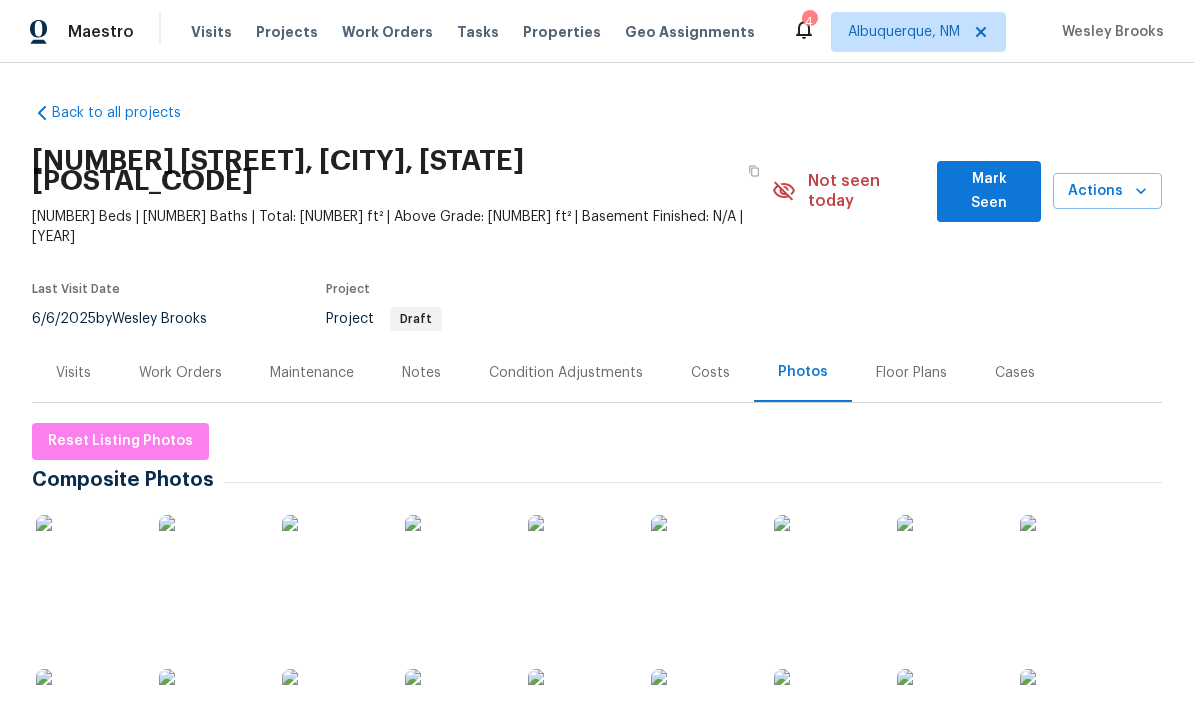 scroll, scrollTop: 0, scrollLeft: 0, axis: both 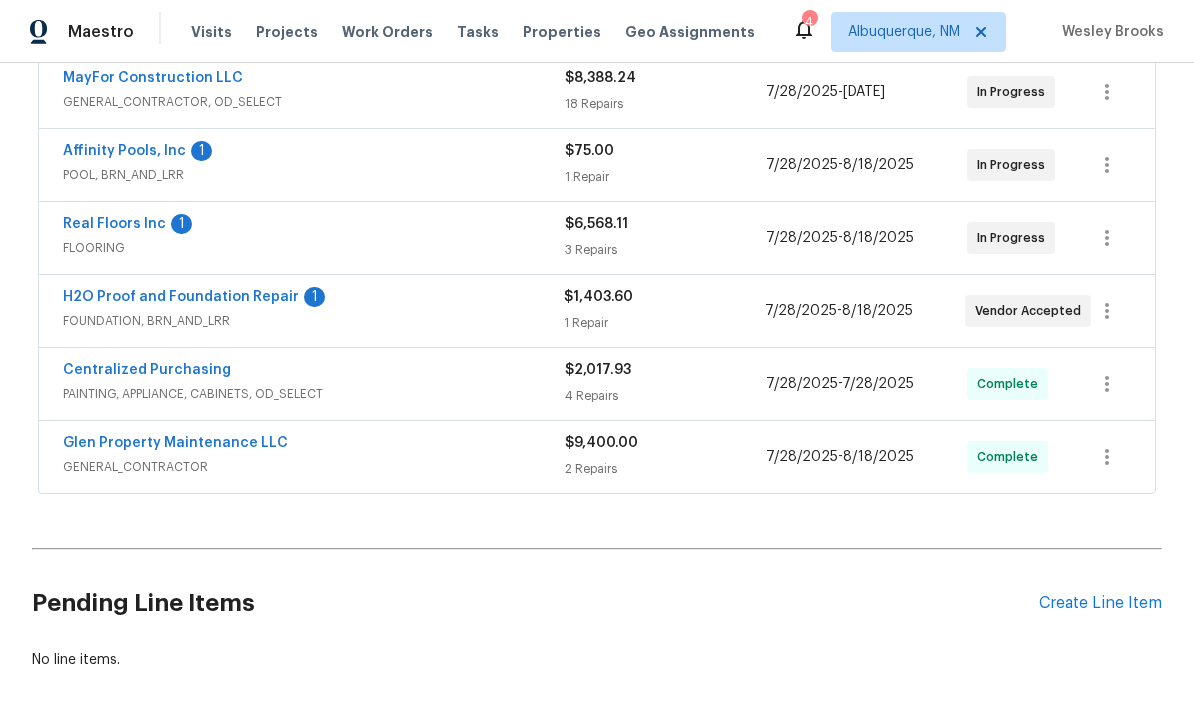 click on "Create Line Item" at bounding box center [1100, 603] 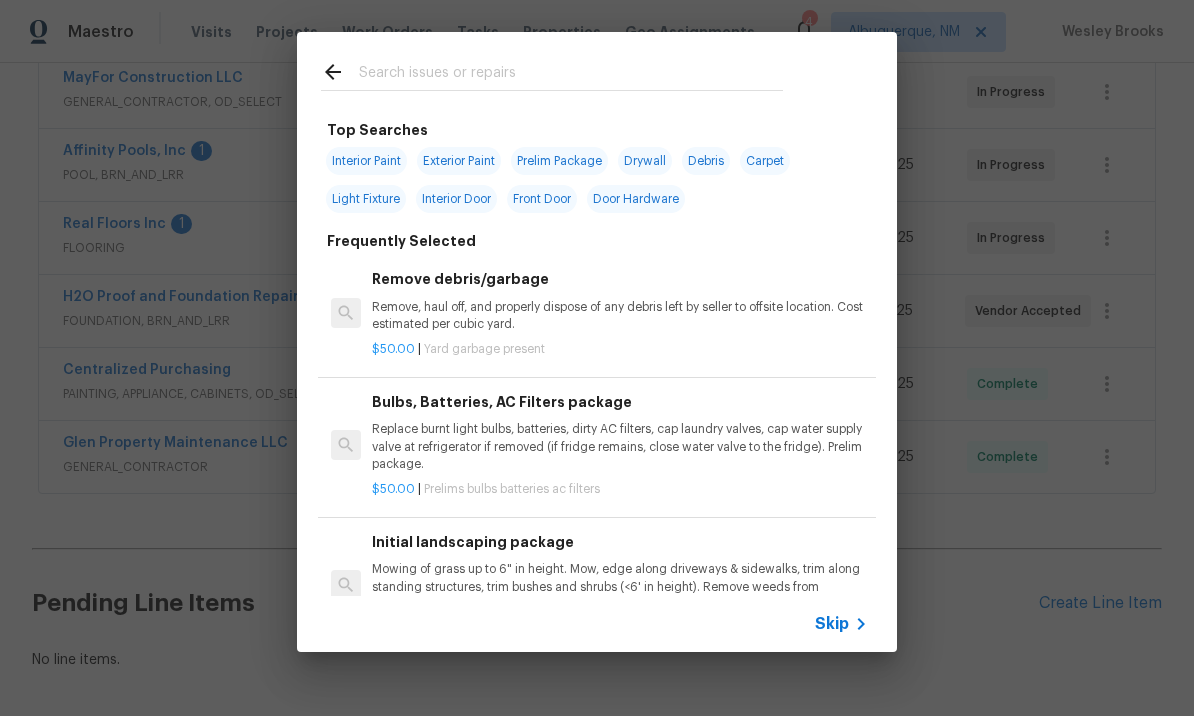 click at bounding box center [571, 75] 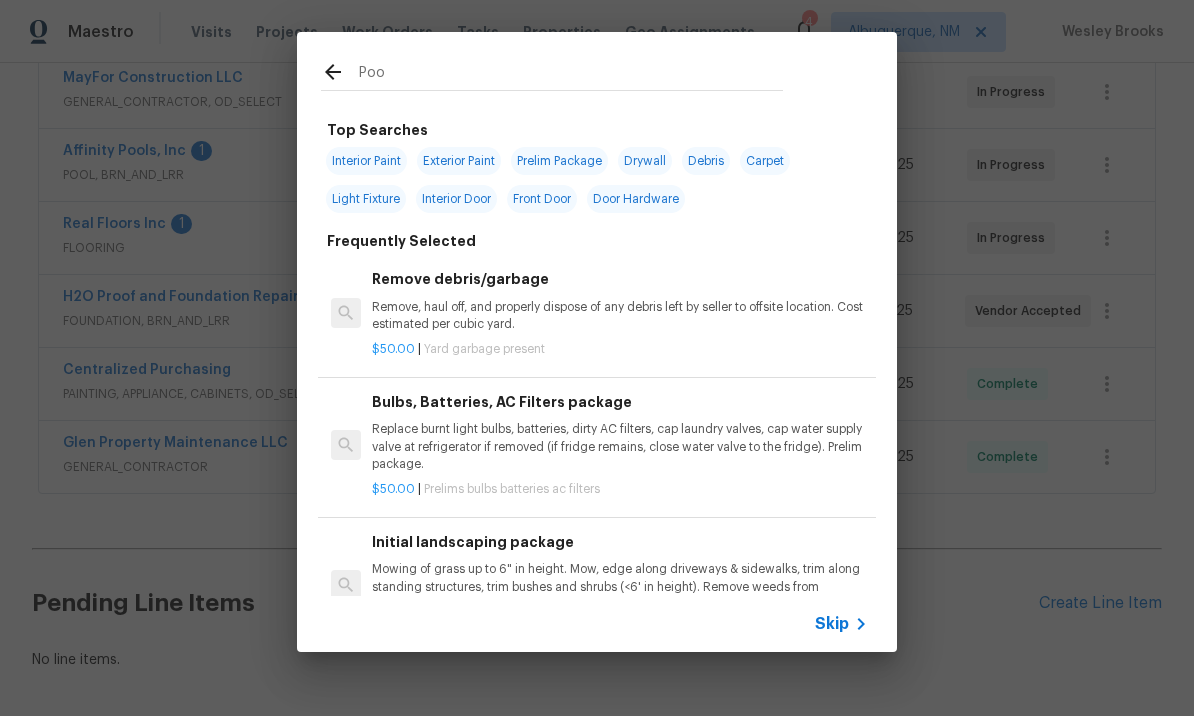 type on "Pool" 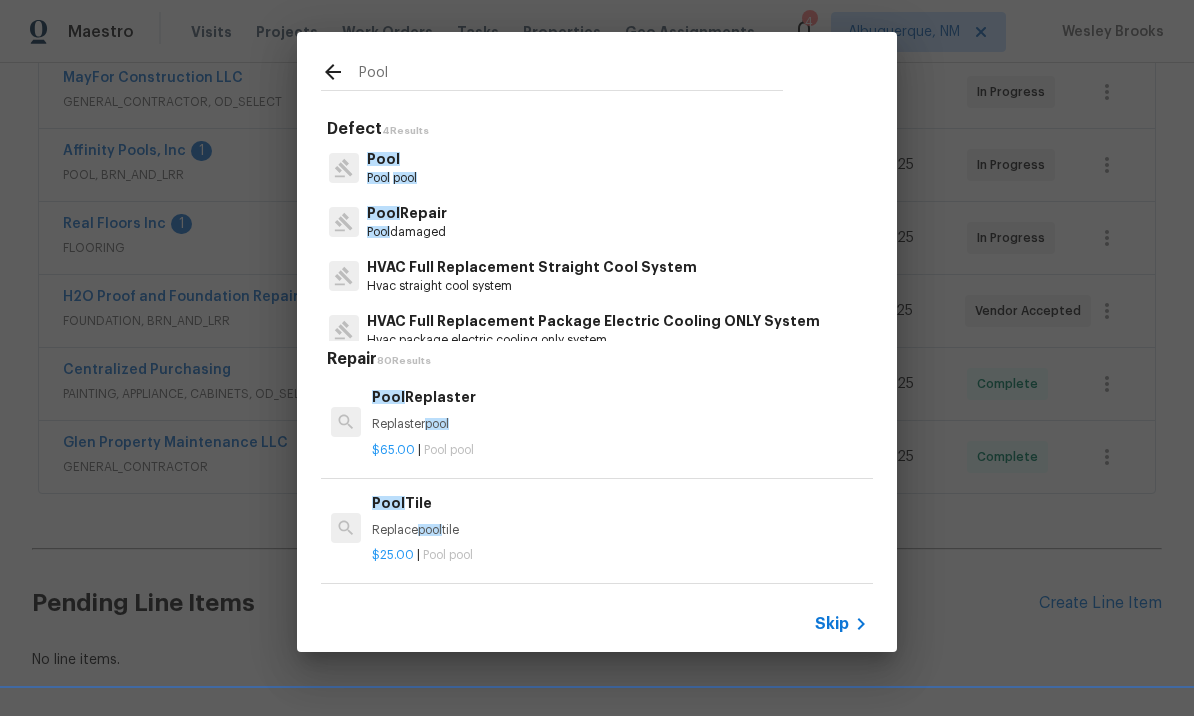 click on "Pool  Repair" at bounding box center (407, 213) 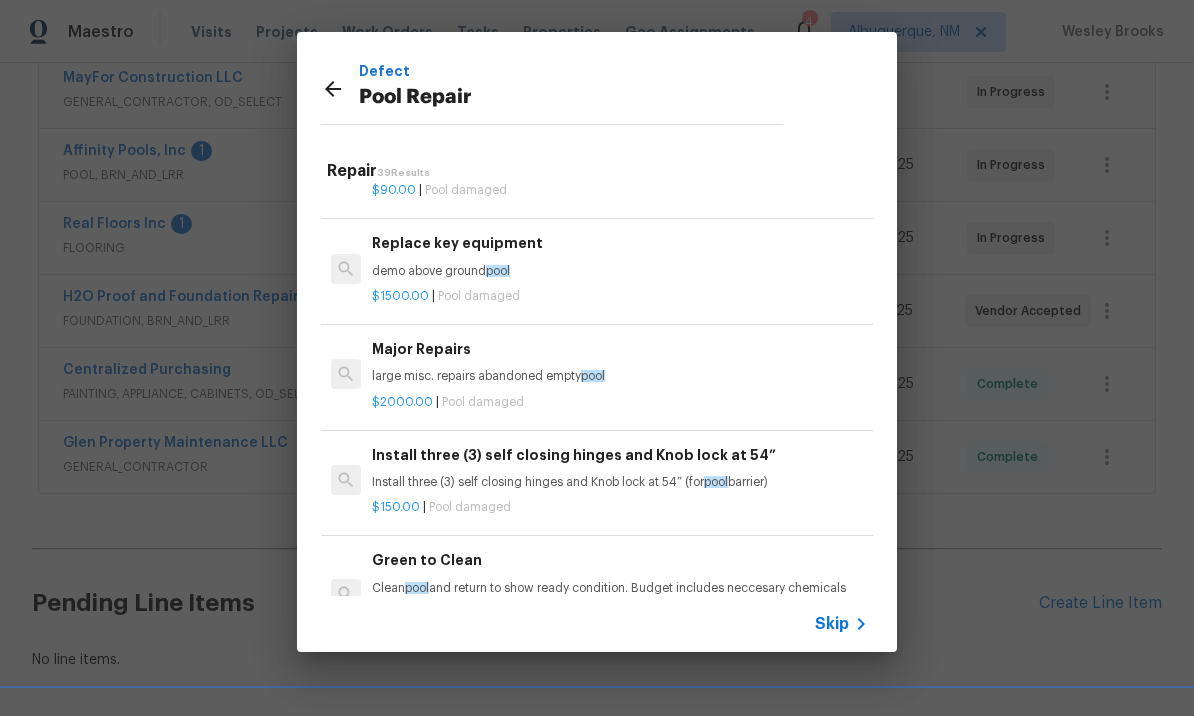 scroll, scrollTop: 3156, scrollLeft: 0, axis: vertical 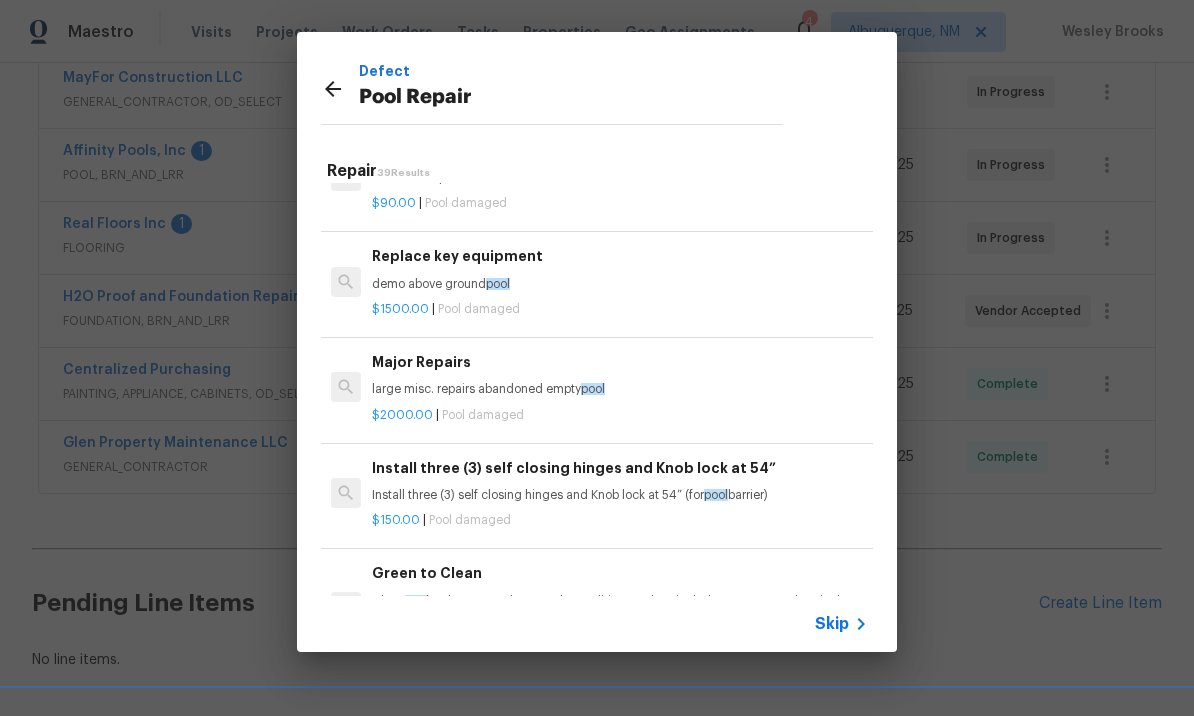 click on "large misc. repairs abandoned empty  pool" at bounding box center [620, 389] 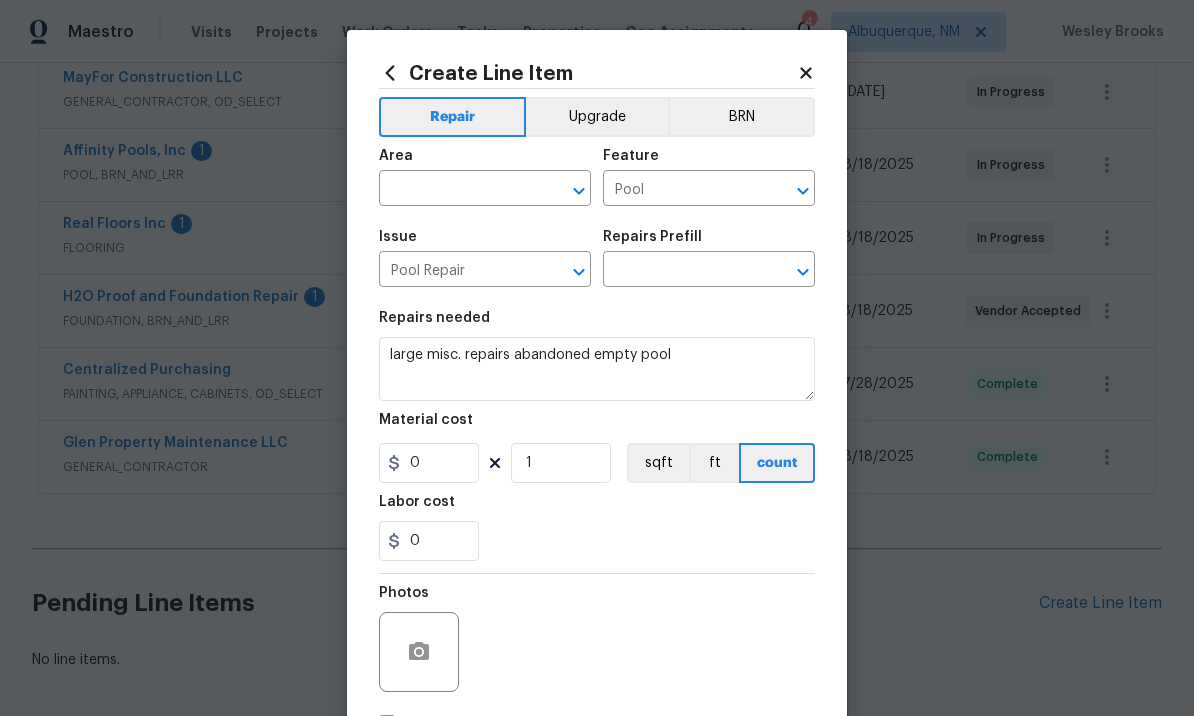 type on "Major Repairs $2,000.00" 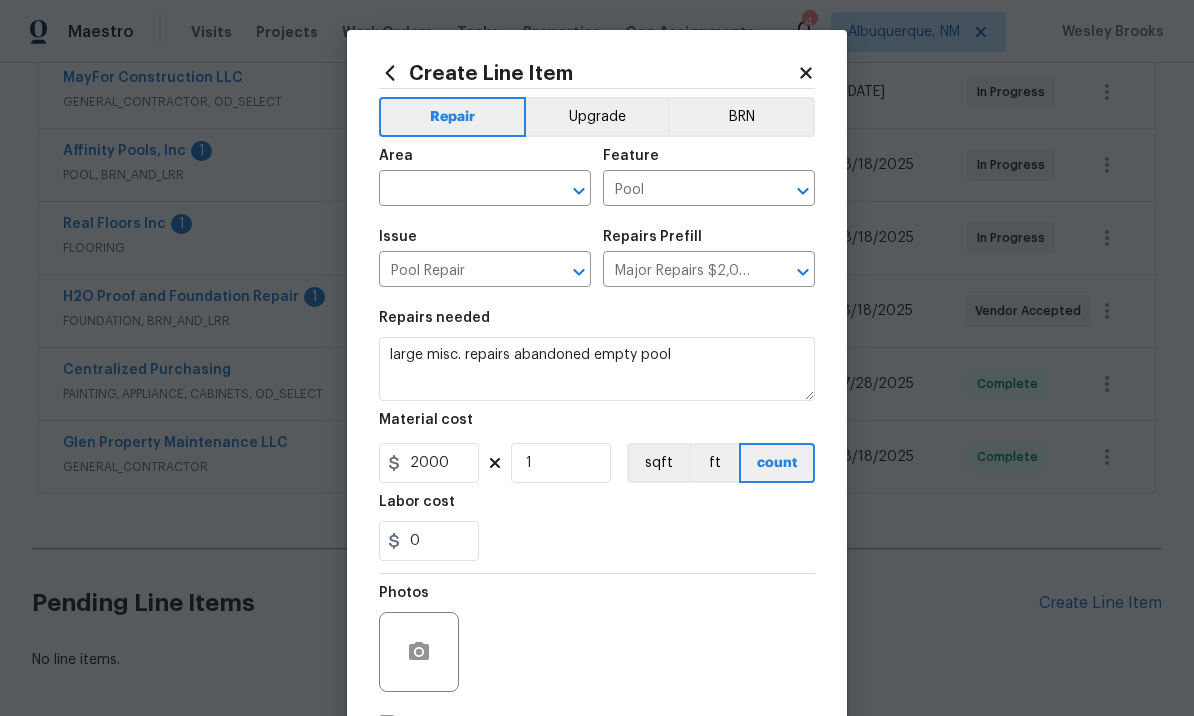 click at bounding box center (457, 190) 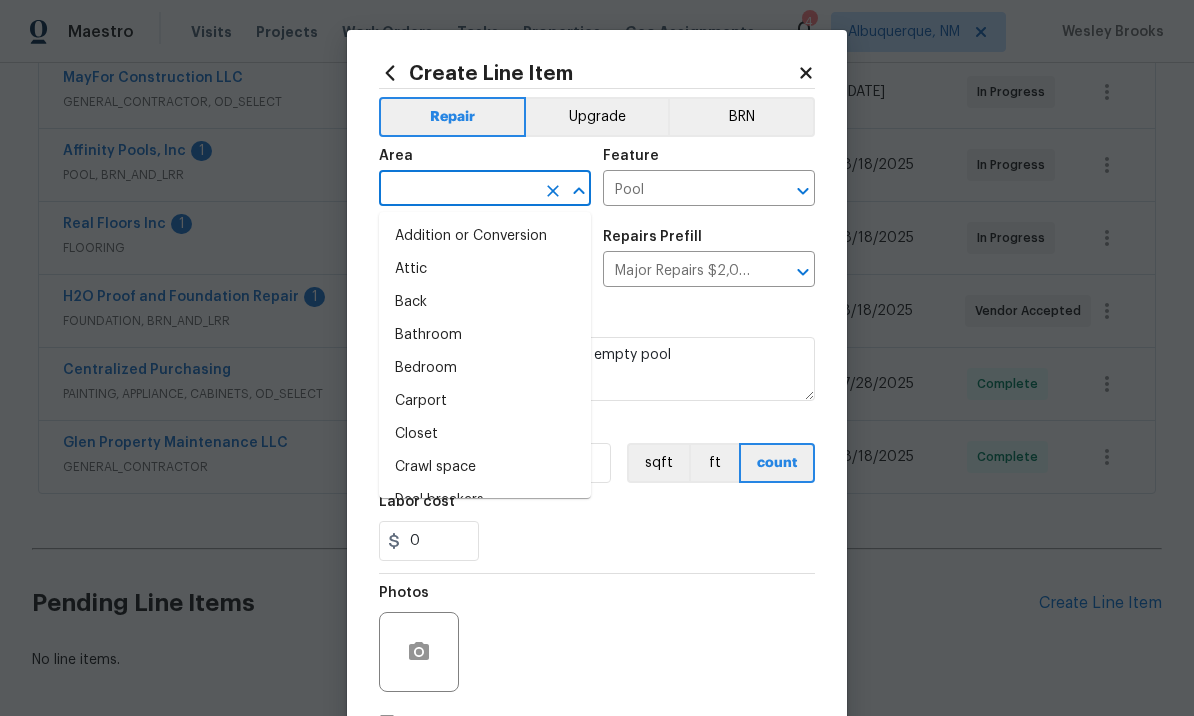 type on "e" 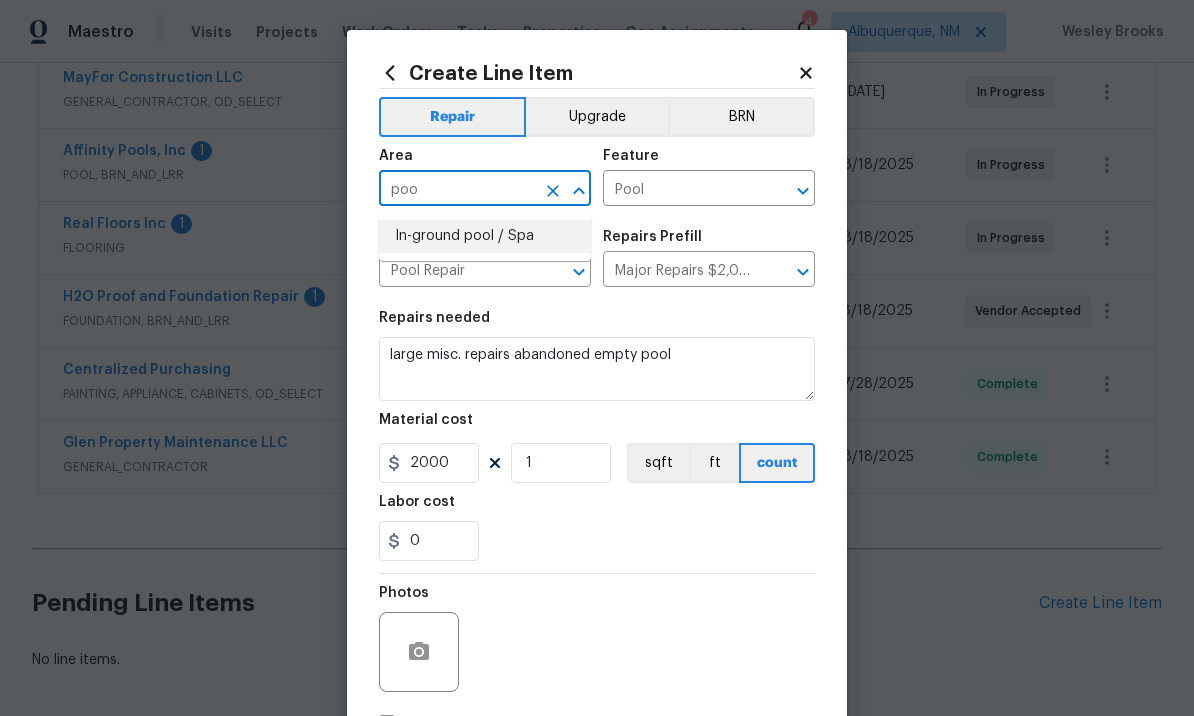 click on "In-ground pool / Spa" at bounding box center (485, 236) 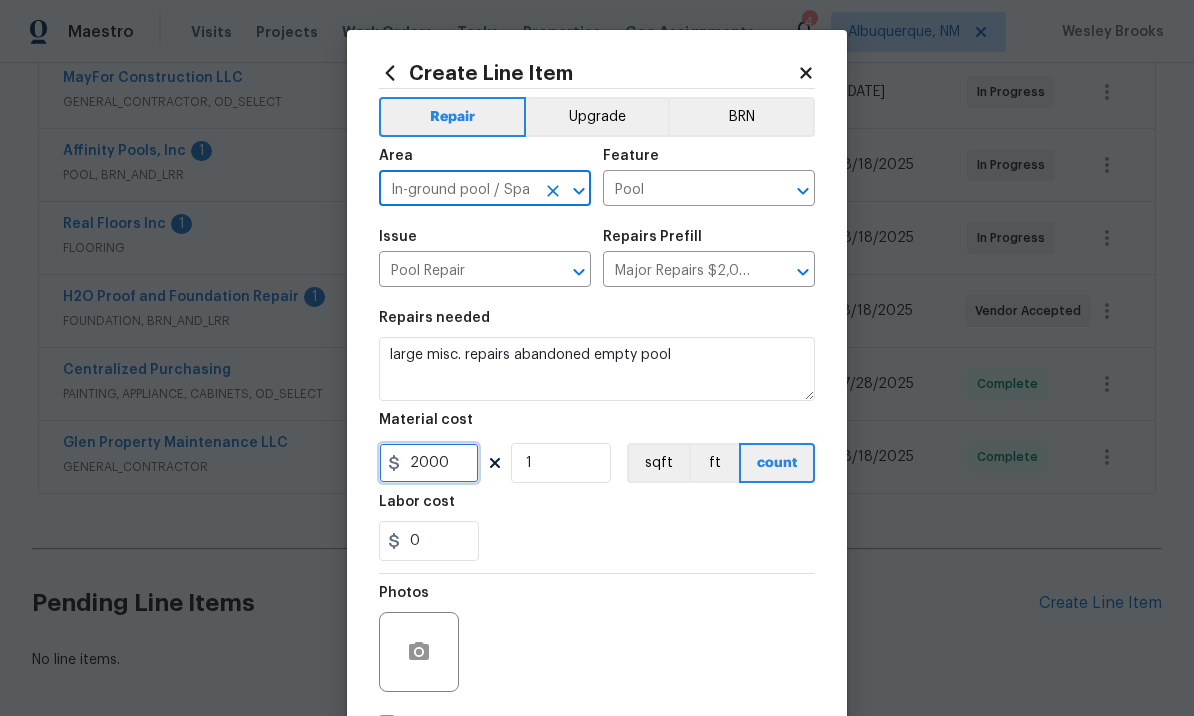 click on "2000" at bounding box center (429, 463) 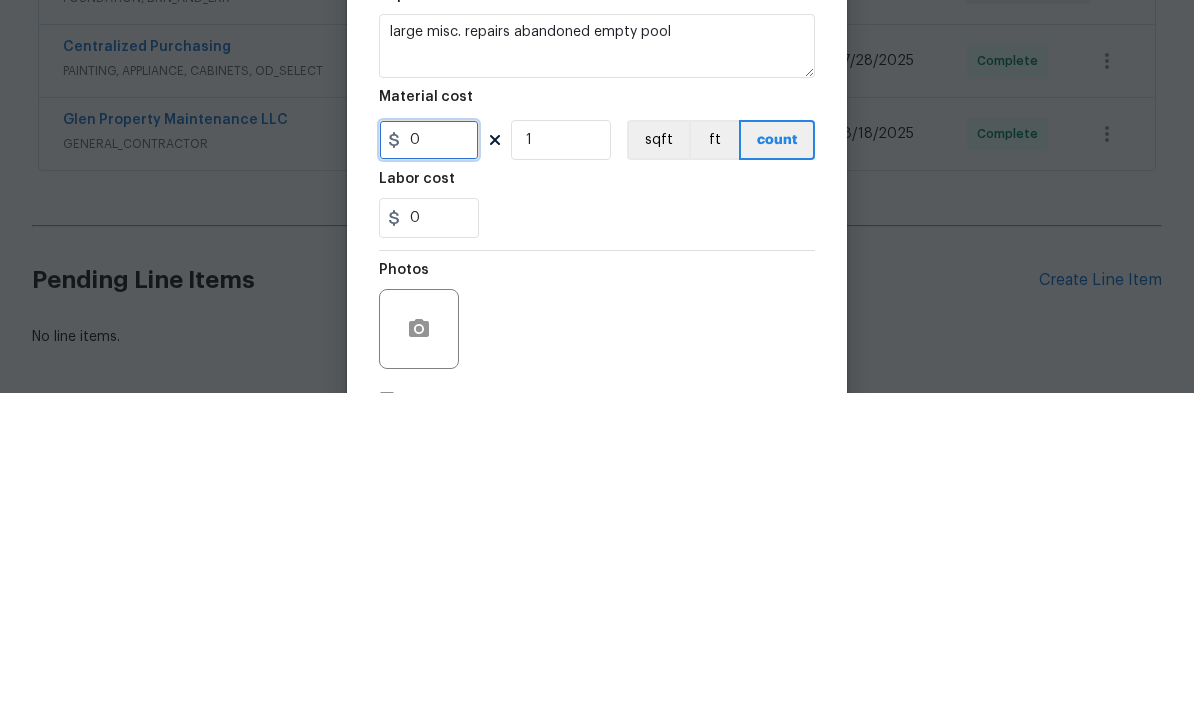 type on "0" 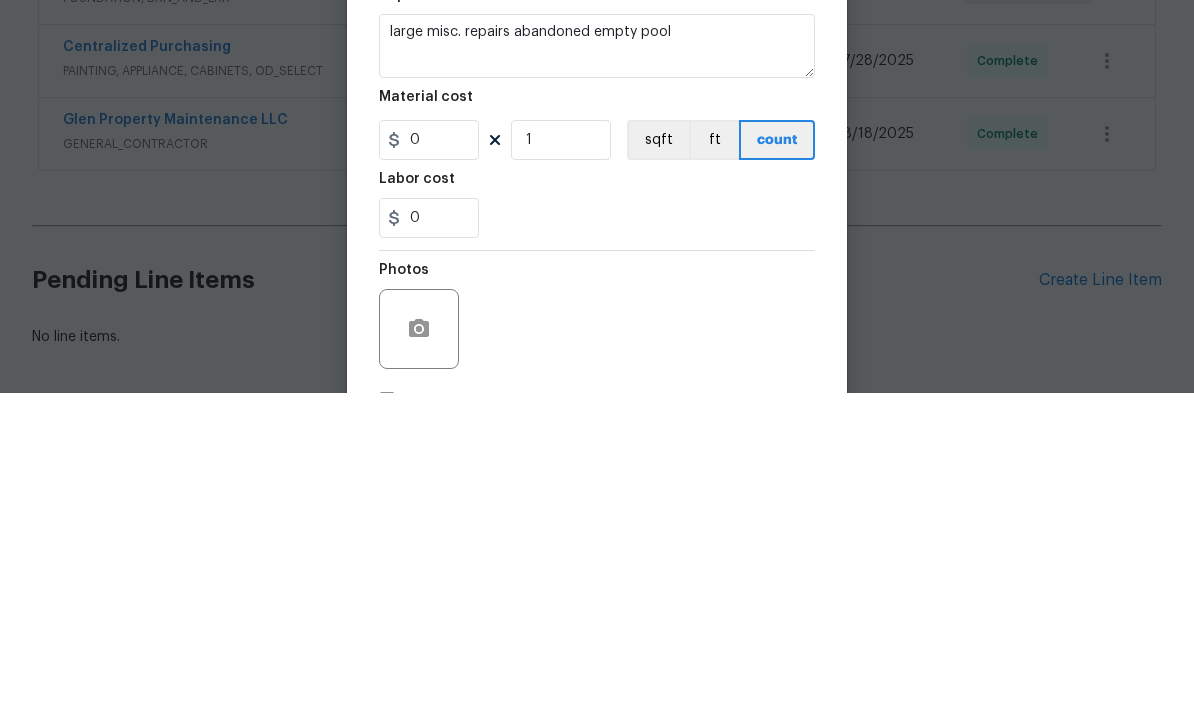 scroll, scrollTop: 69, scrollLeft: 0, axis: vertical 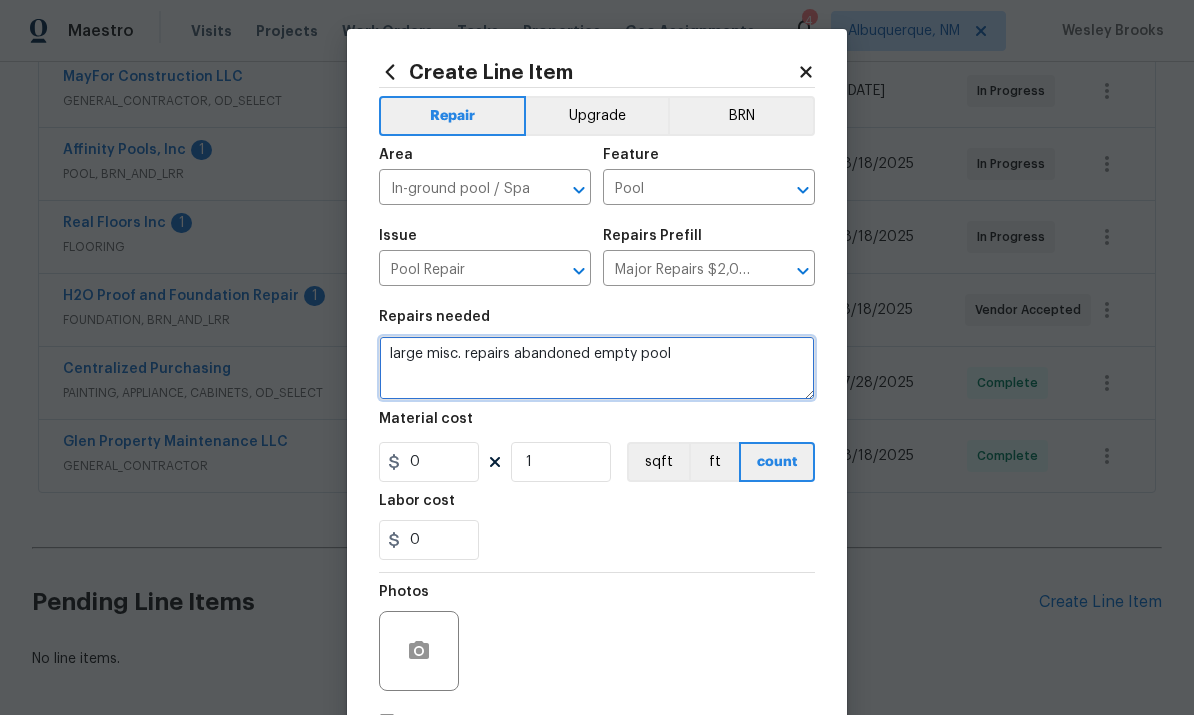click on "large misc. repairs abandoned empty pool" at bounding box center [597, 369] 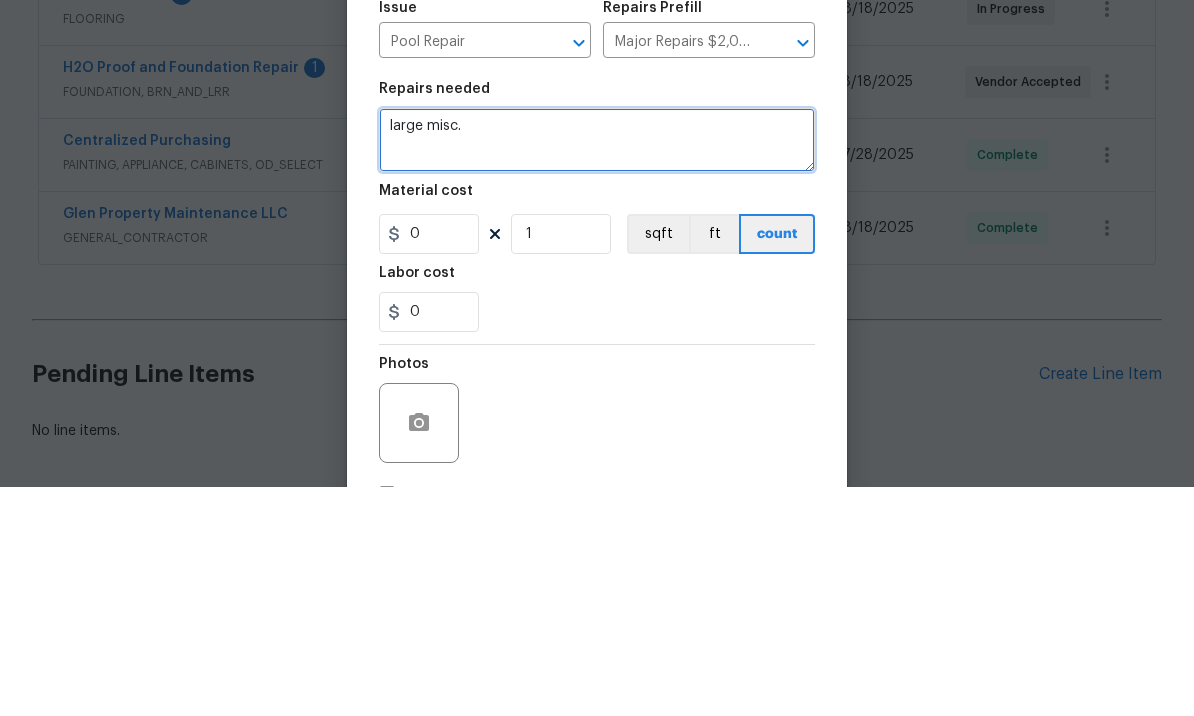 type on "large" 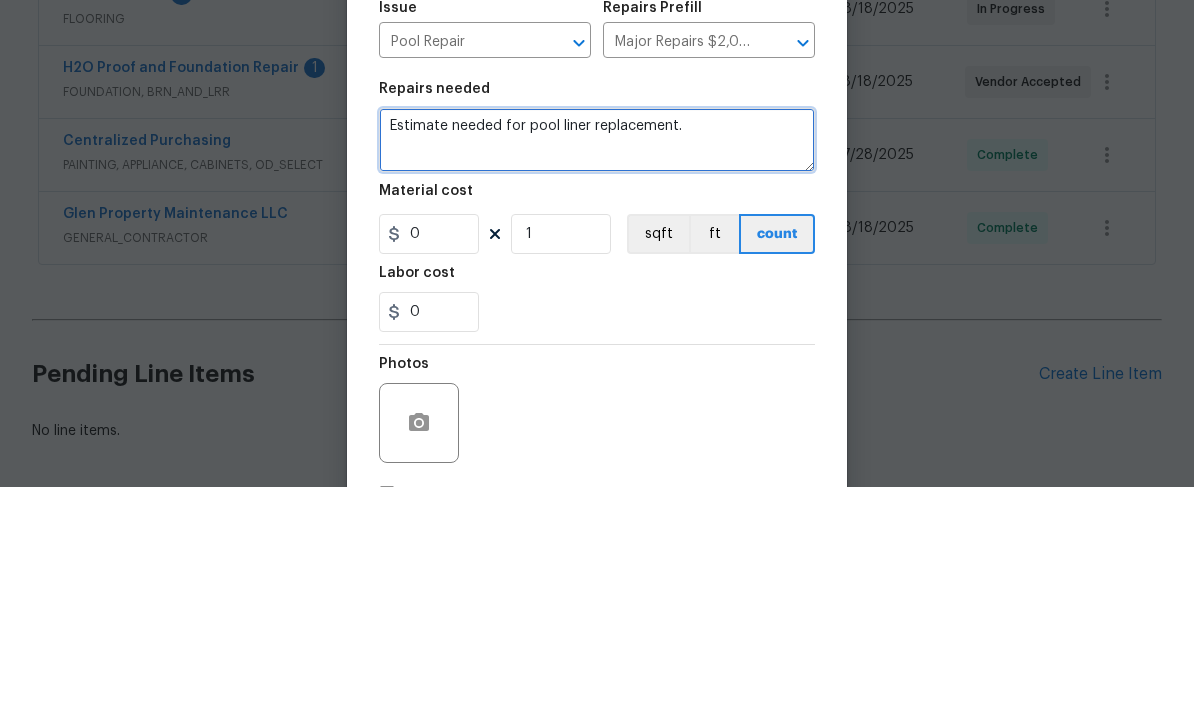 type on "Estimate needed for pool liner replacement." 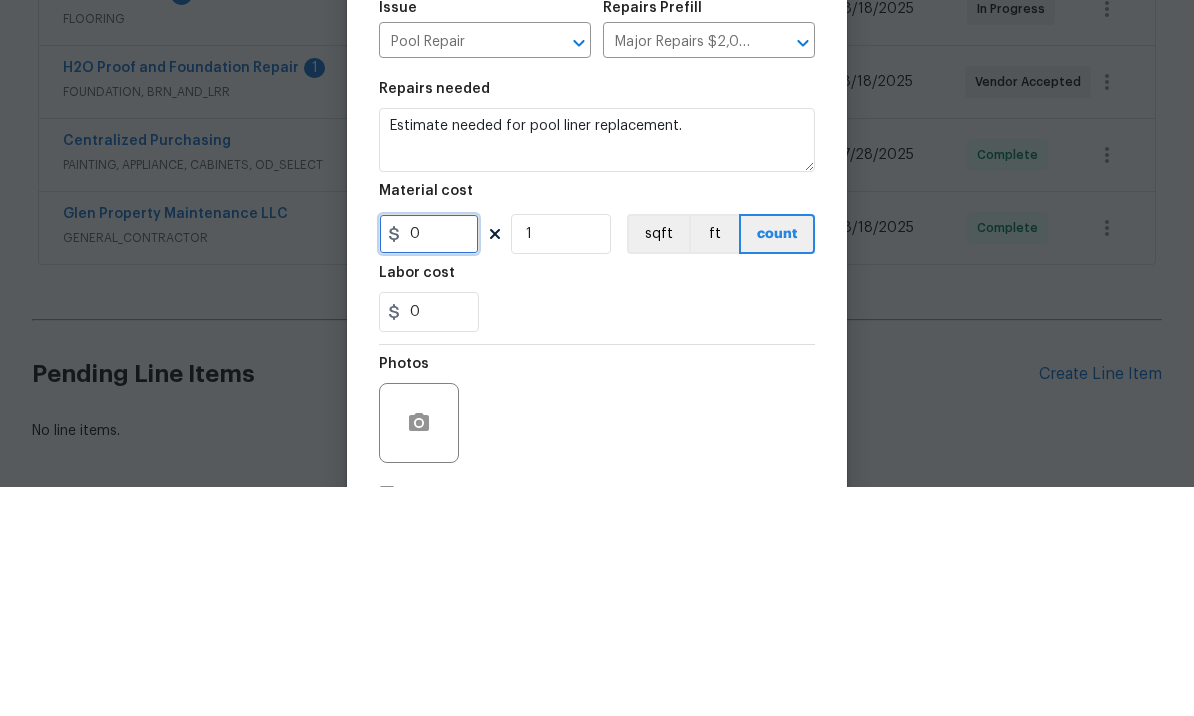 click on "0" at bounding box center [429, 463] 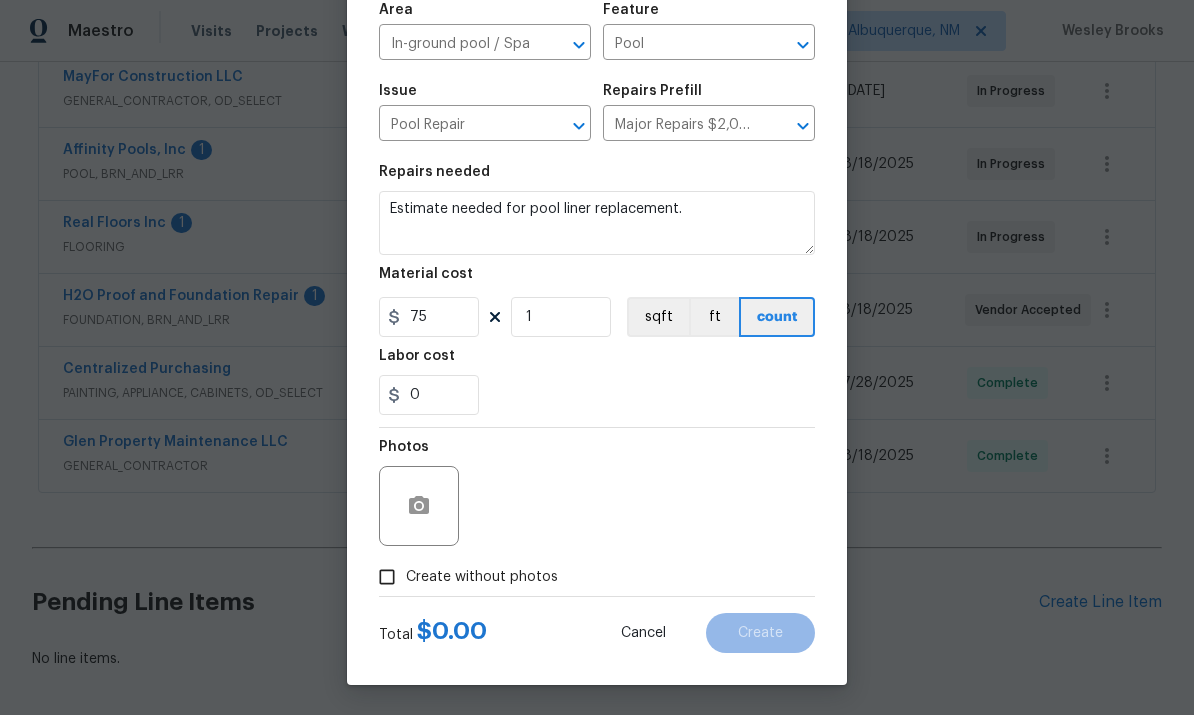 scroll, scrollTop: 149, scrollLeft: 0, axis: vertical 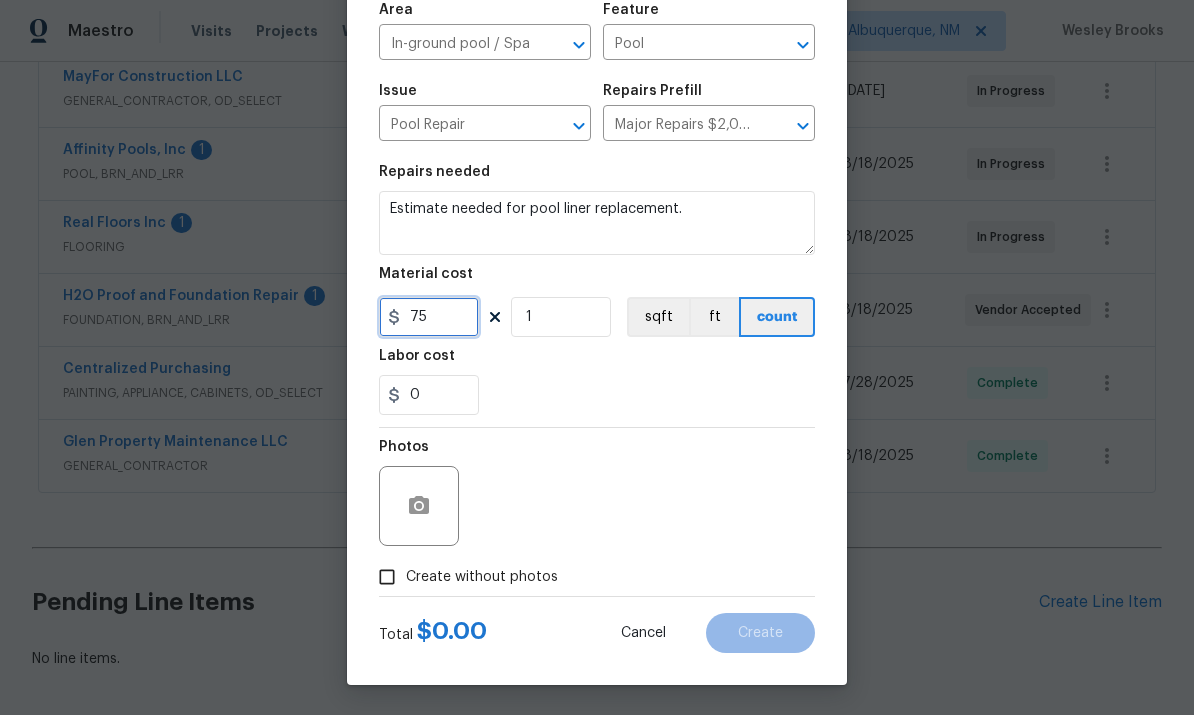 type on "75" 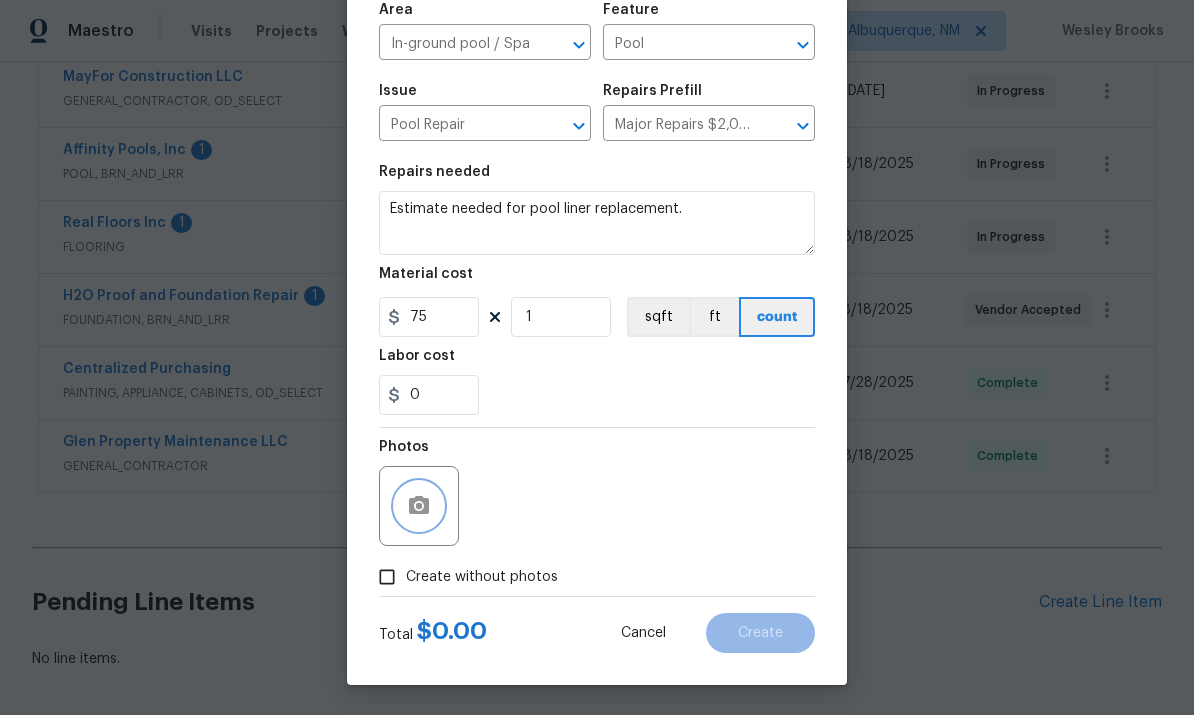 click at bounding box center (419, 507) 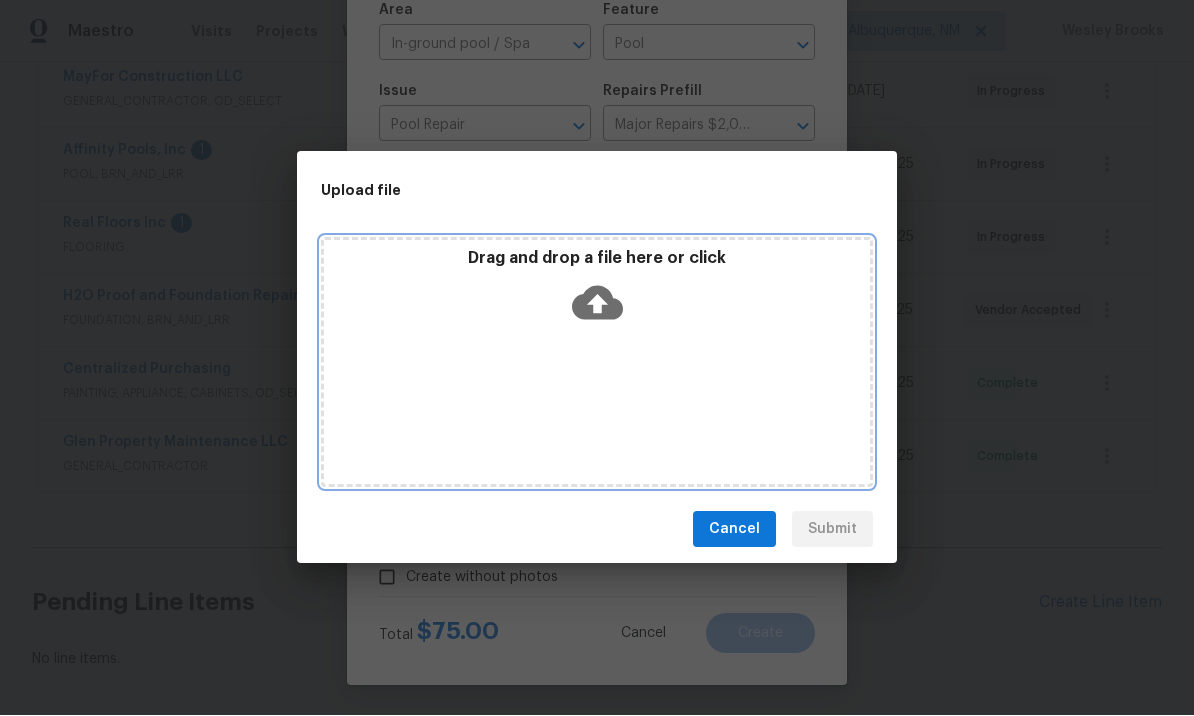 click 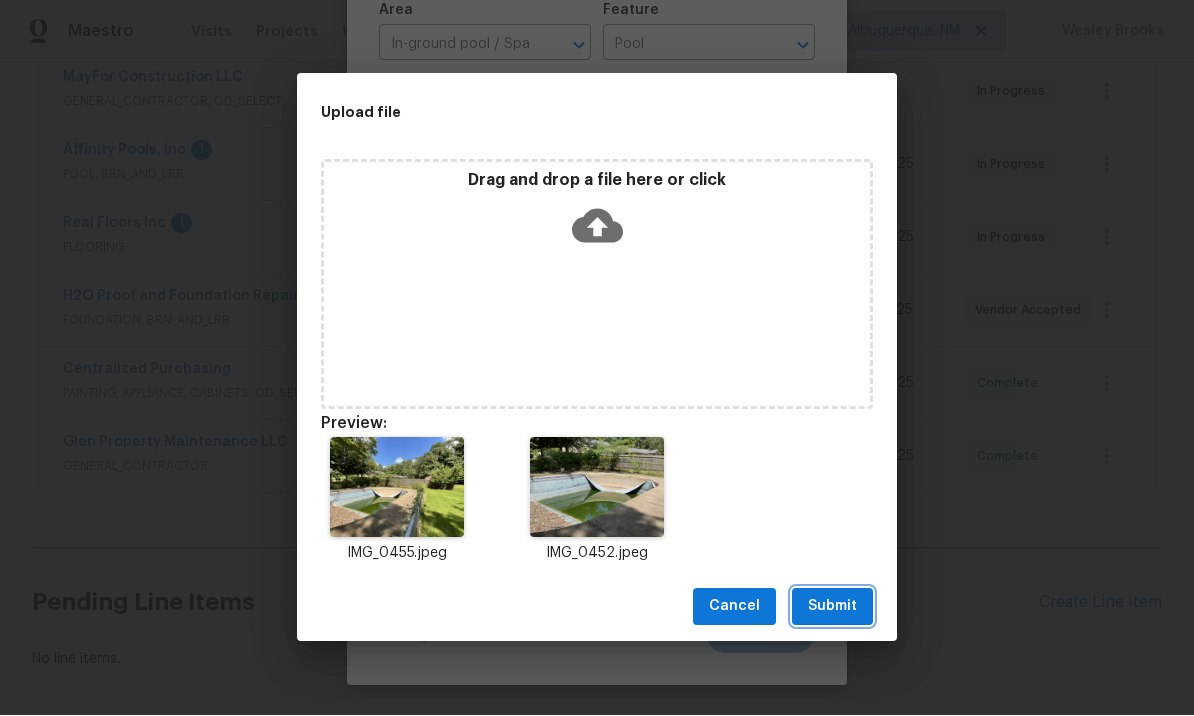 click on "Submit" at bounding box center (832, 607) 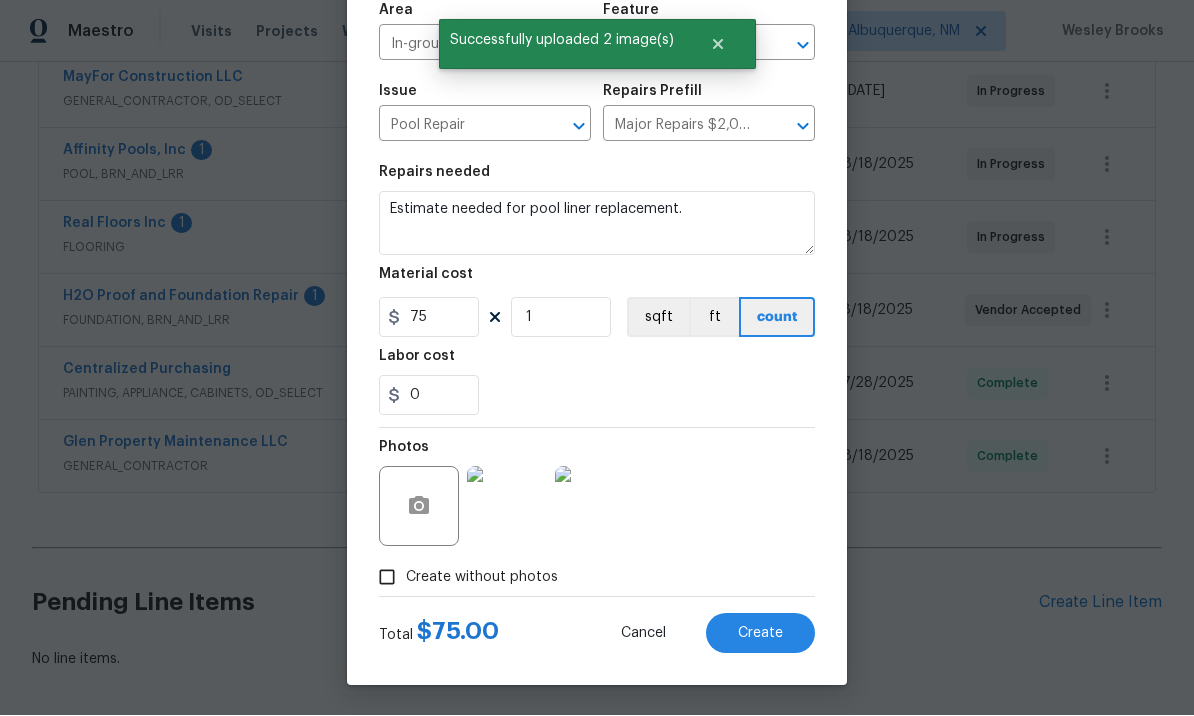 click on "Create" at bounding box center [760, 634] 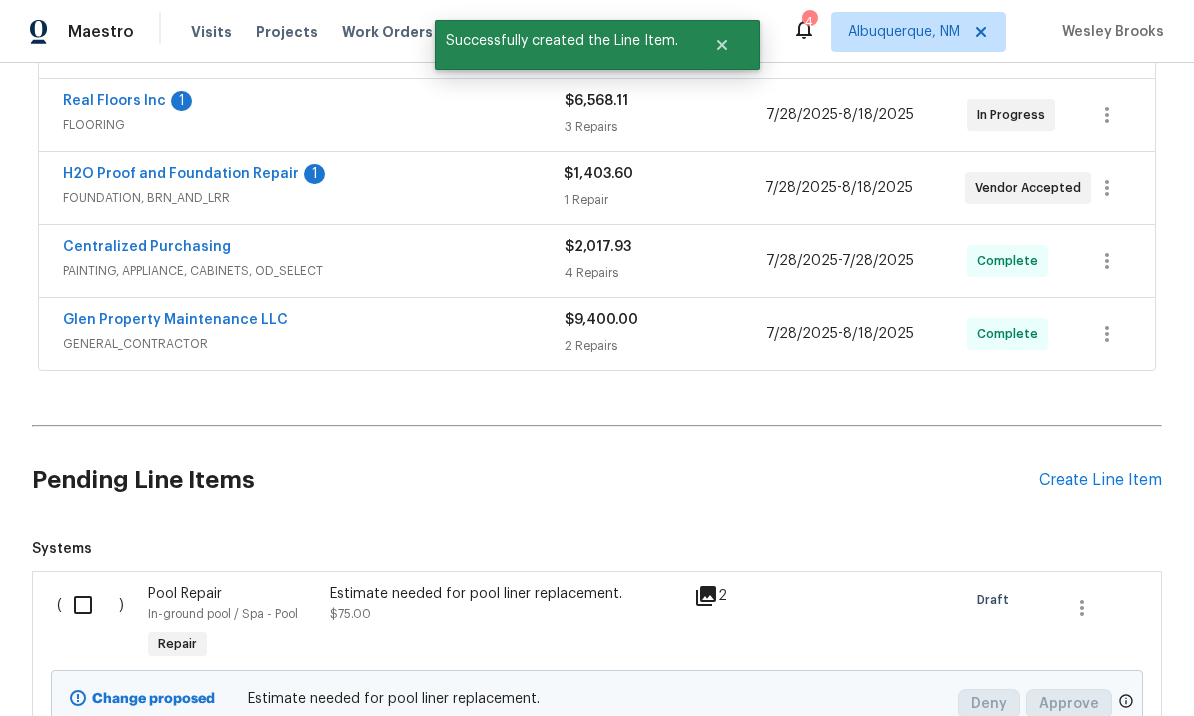 scroll, scrollTop: 606, scrollLeft: 0, axis: vertical 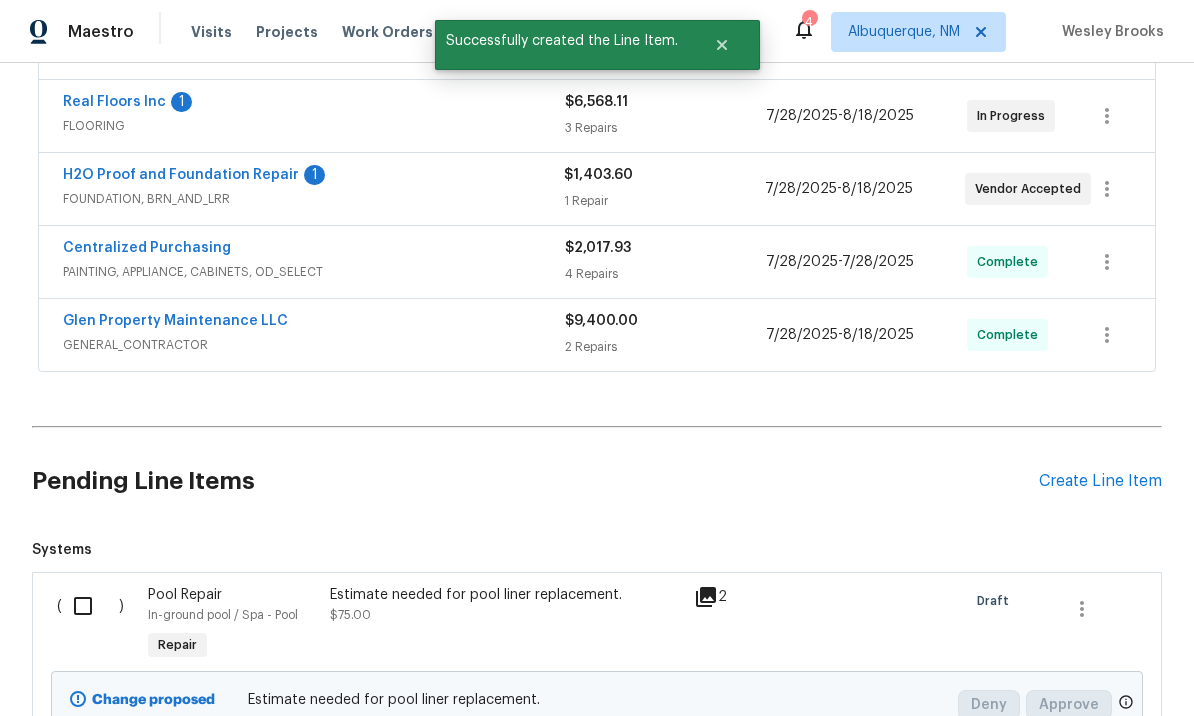 click at bounding box center [90, 606] 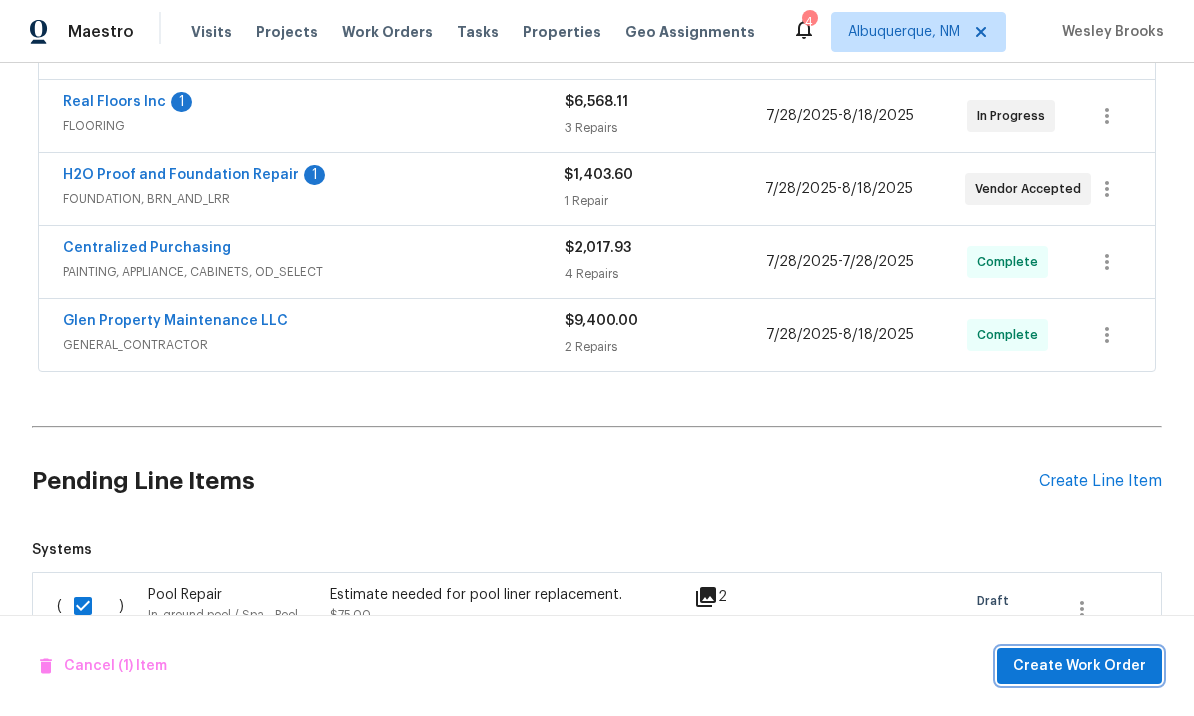 click on "Create Work Order" at bounding box center [1079, 666] 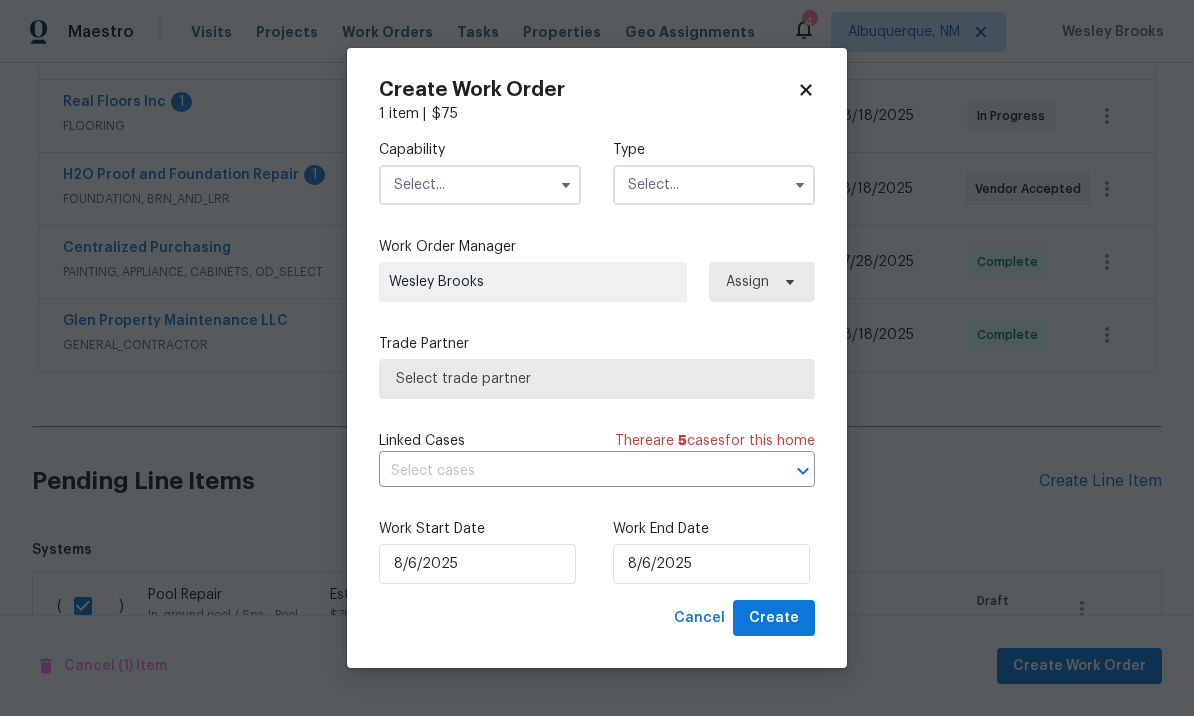 click at bounding box center [480, 185] 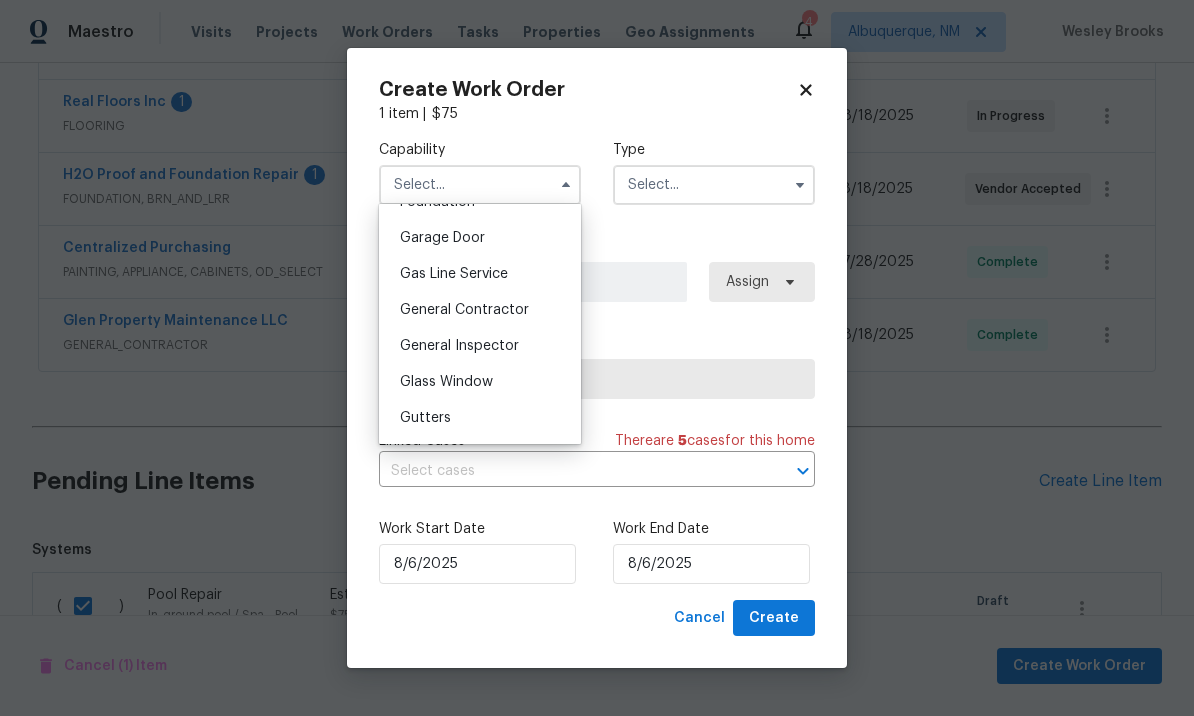 scroll, scrollTop: 878, scrollLeft: 0, axis: vertical 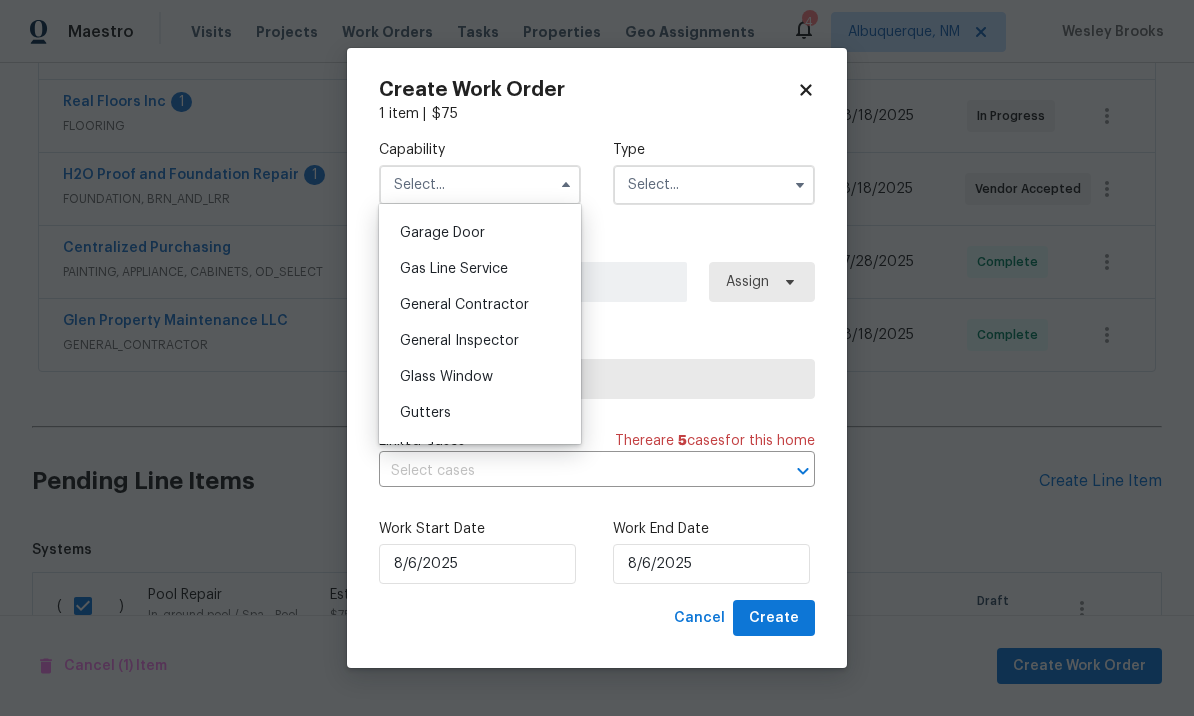 click on "General Contractor" at bounding box center (464, 305) 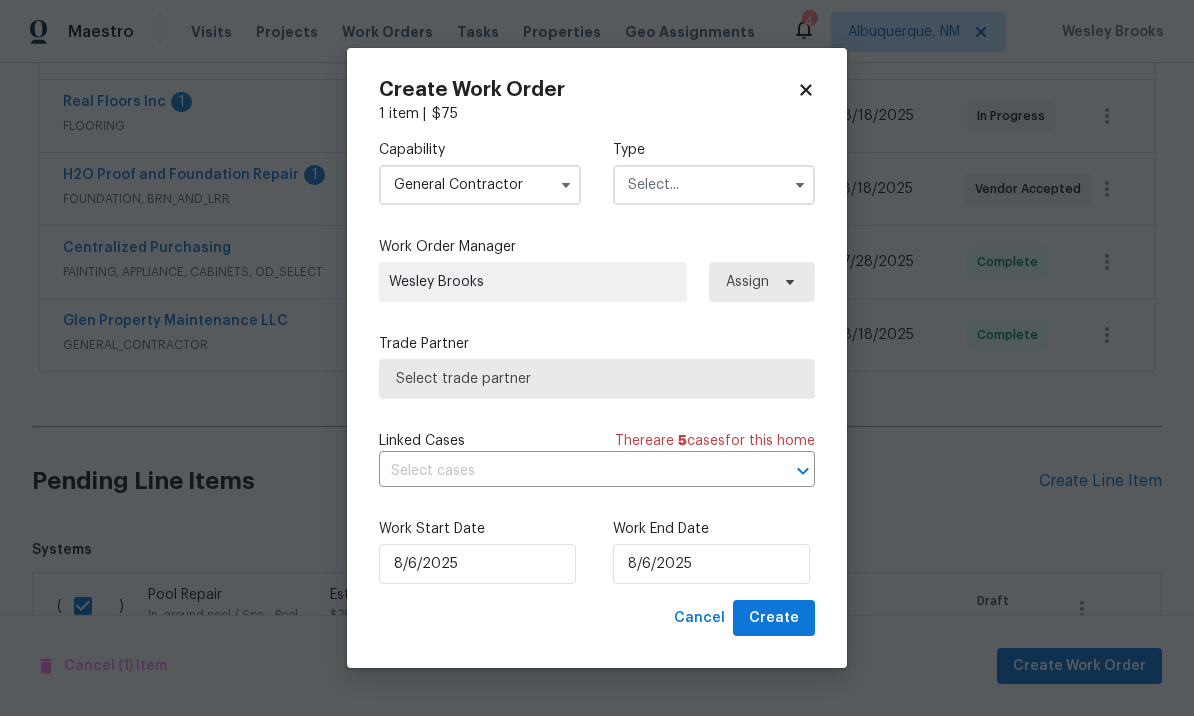 click at bounding box center [714, 185] 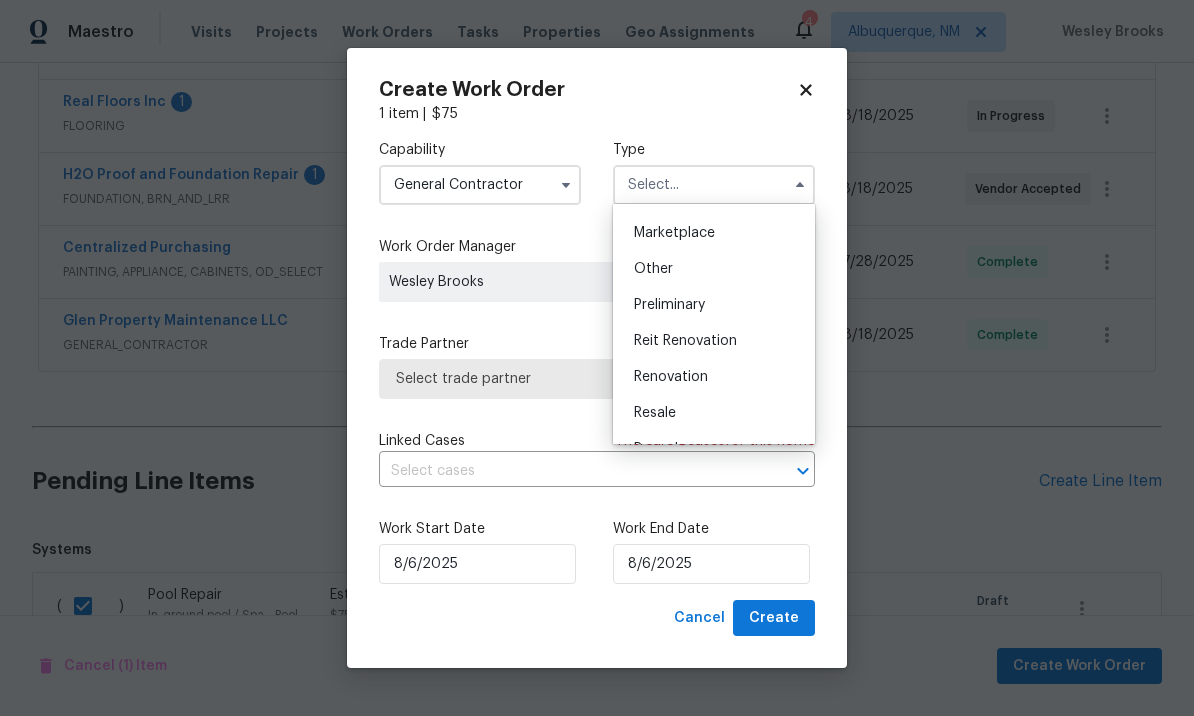 scroll, scrollTop: 363, scrollLeft: 0, axis: vertical 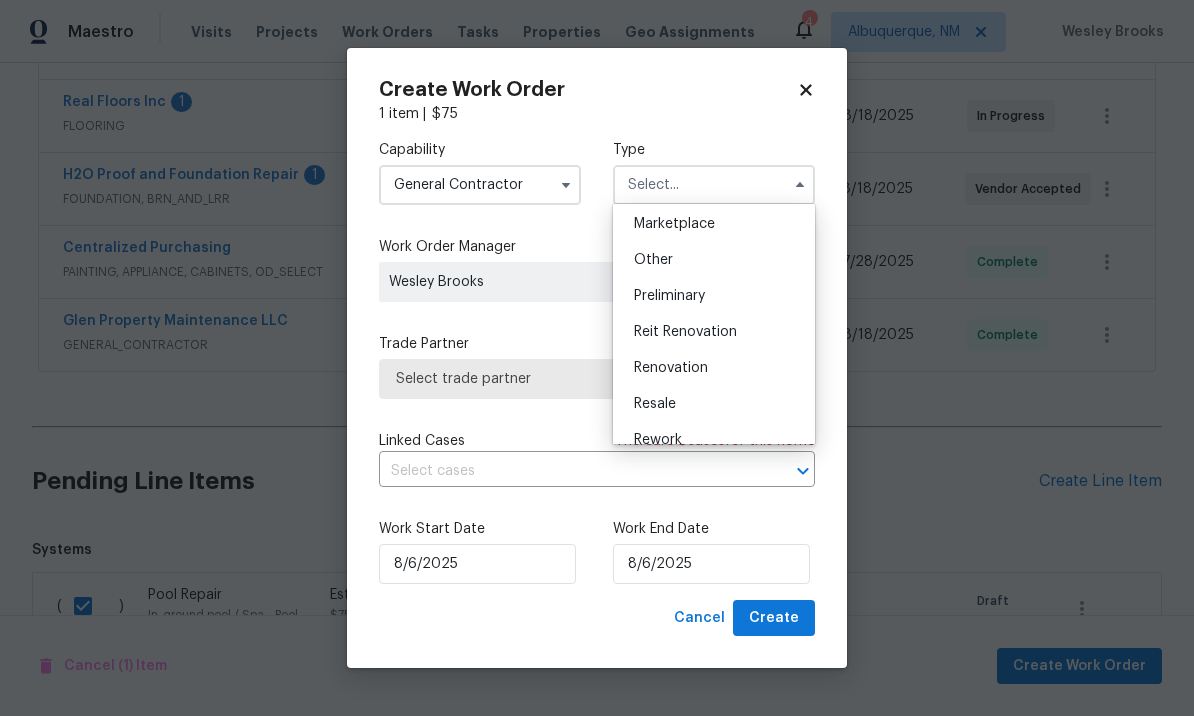 click on "Renovation" at bounding box center (714, 368) 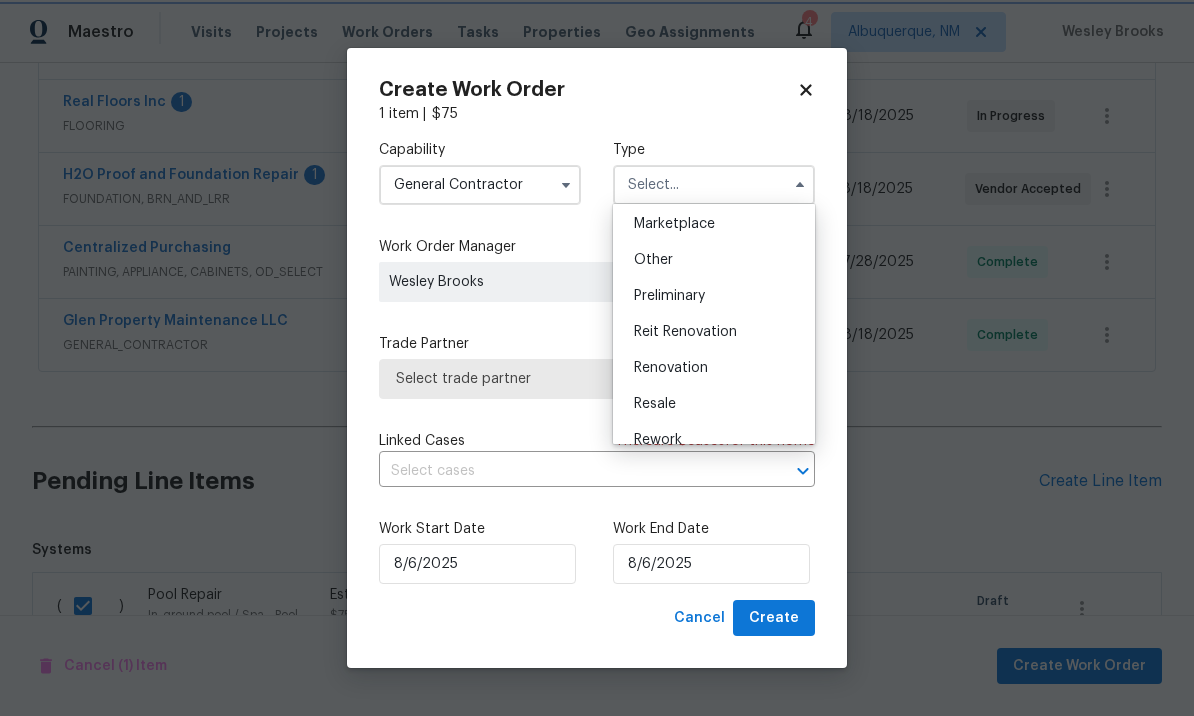 type on "Renovation" 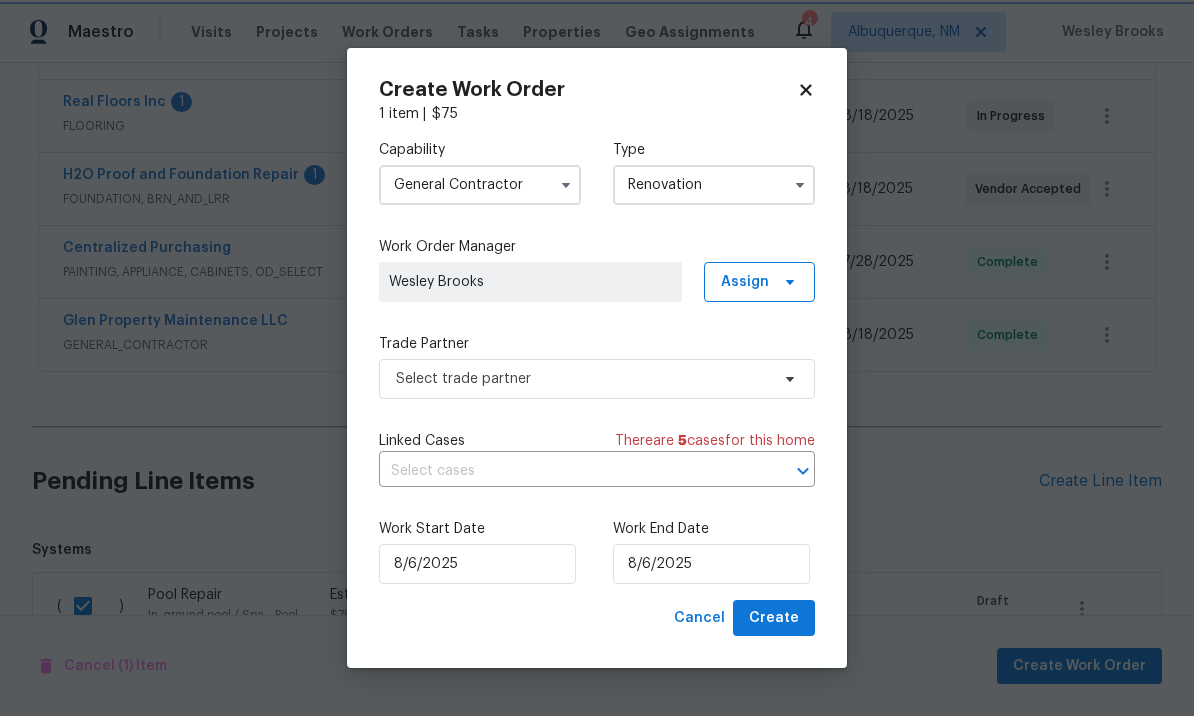 scroll, scrollTop: 0, scrollLeft: 0, axis: both 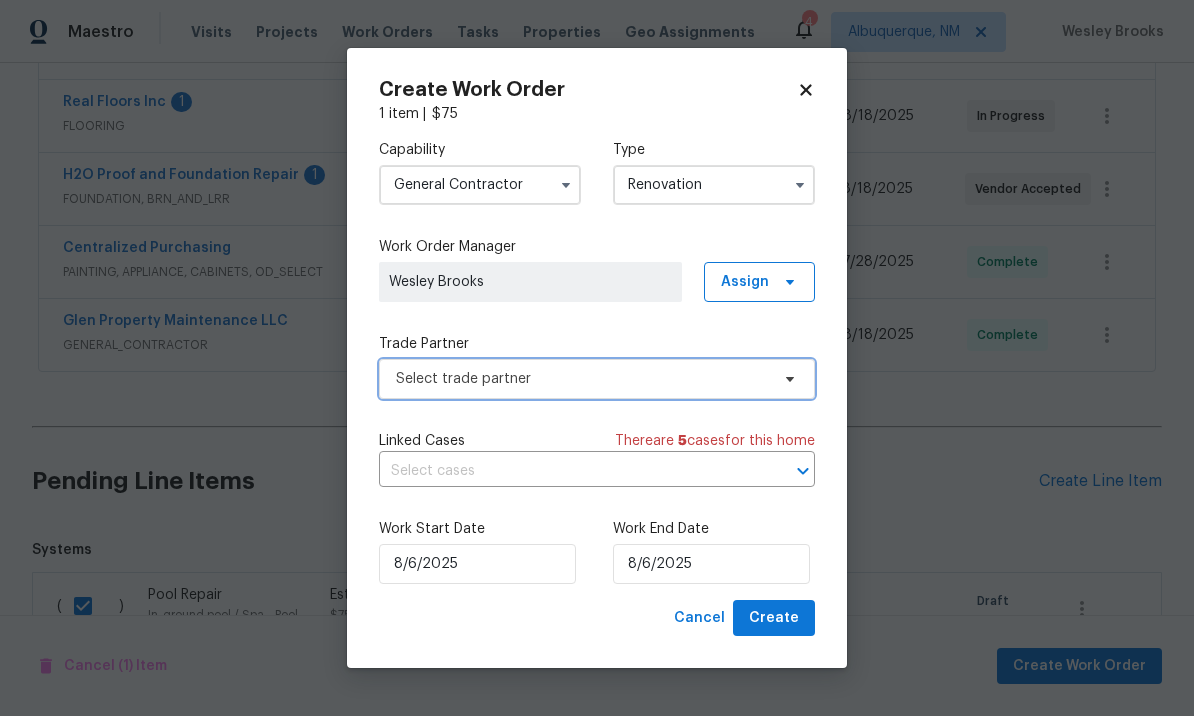 click on "Select trade partner" at bounding box center [597, 379] 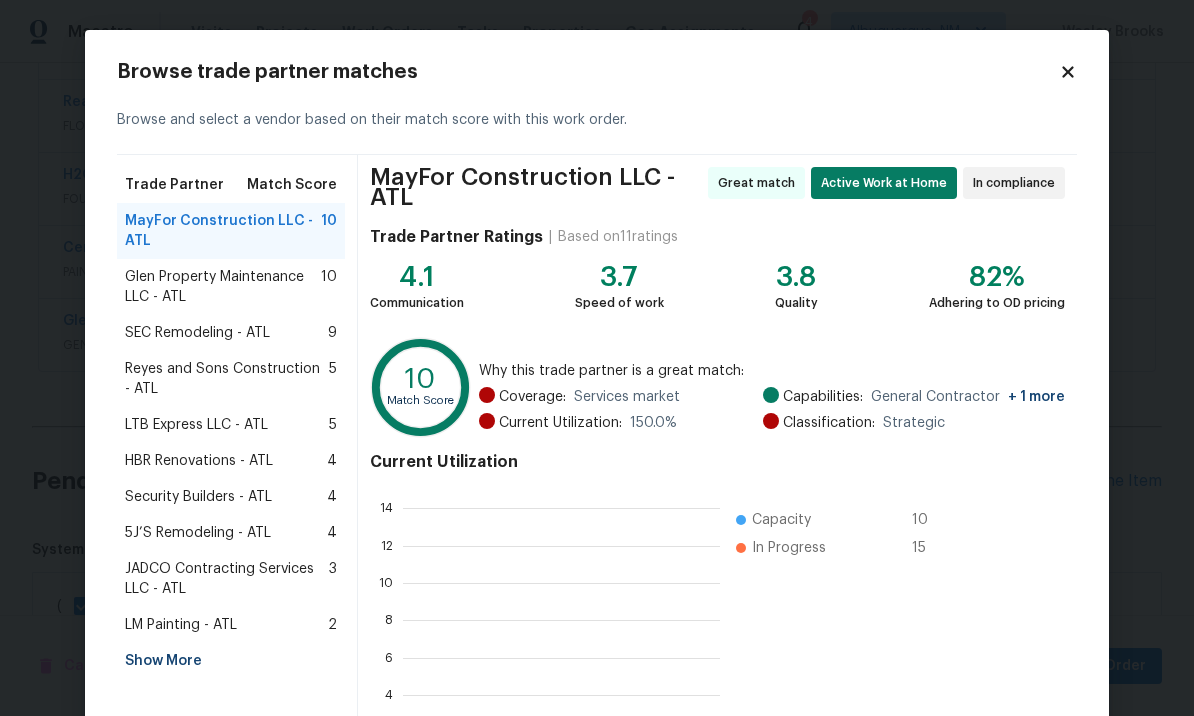 scroll, scrollTop: 2, scrollLeft: 2, axis: both 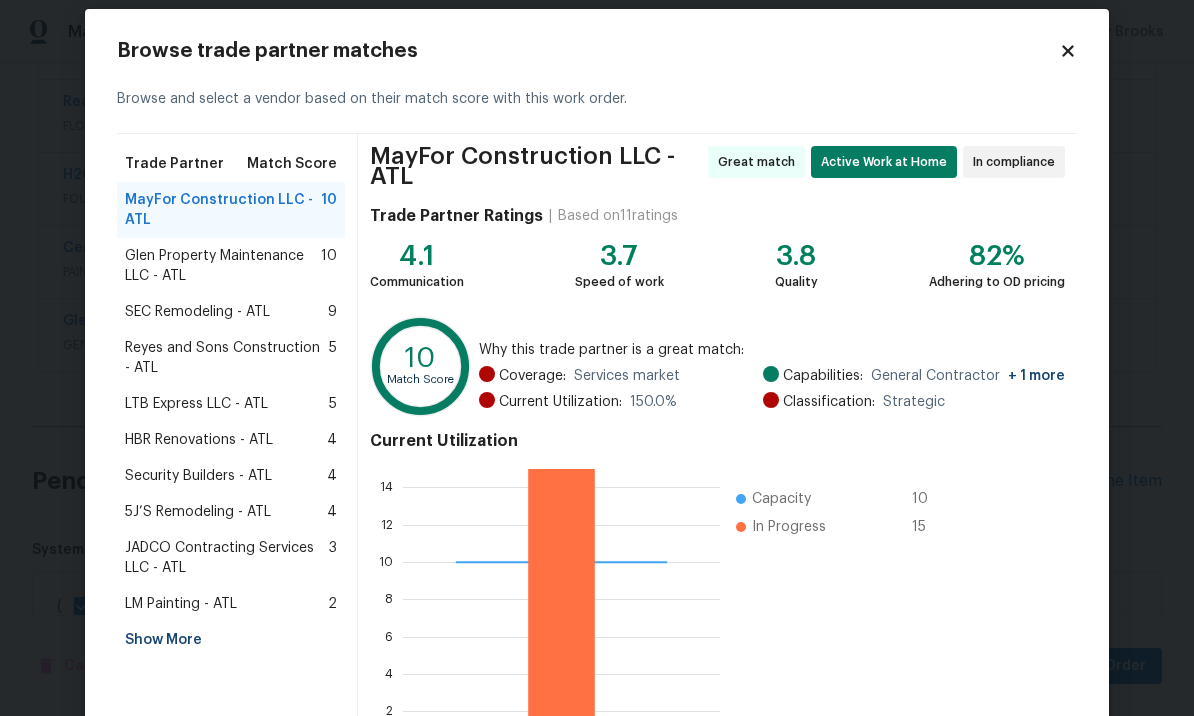 click on "Glen Property Maintenance LLC - ATL" at bounding box center (223, 266) 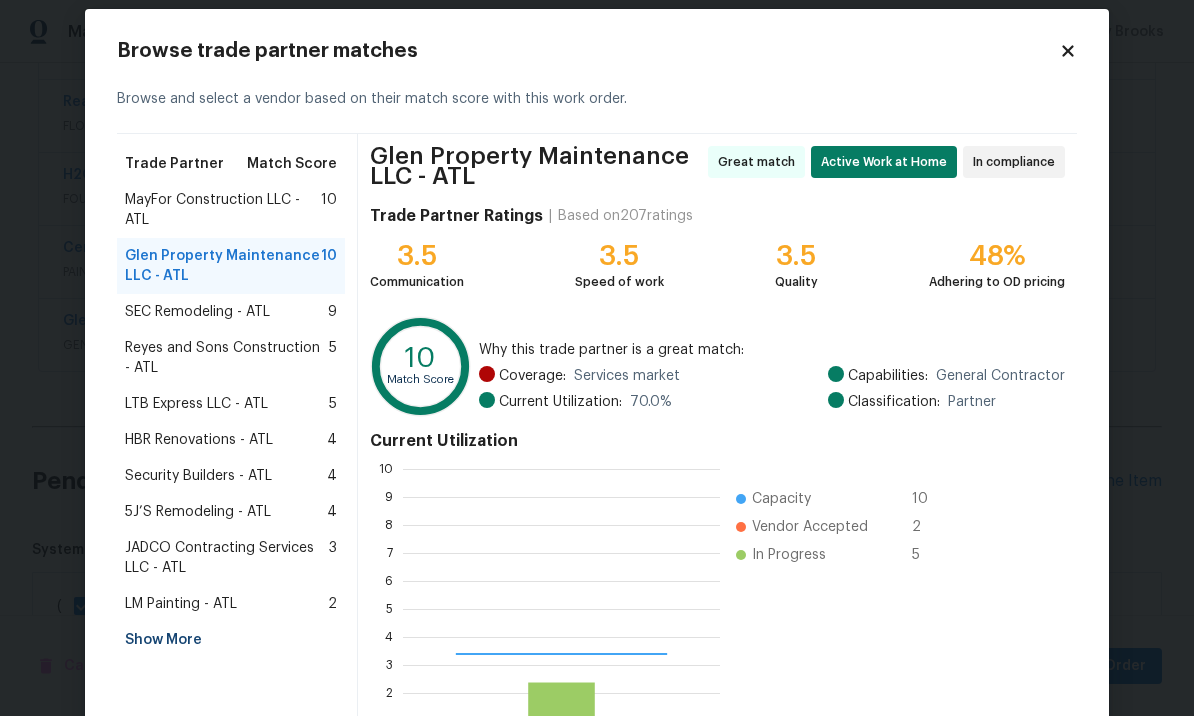 scroll, scrollTop: 2, scrollLeft: 2, axis: both 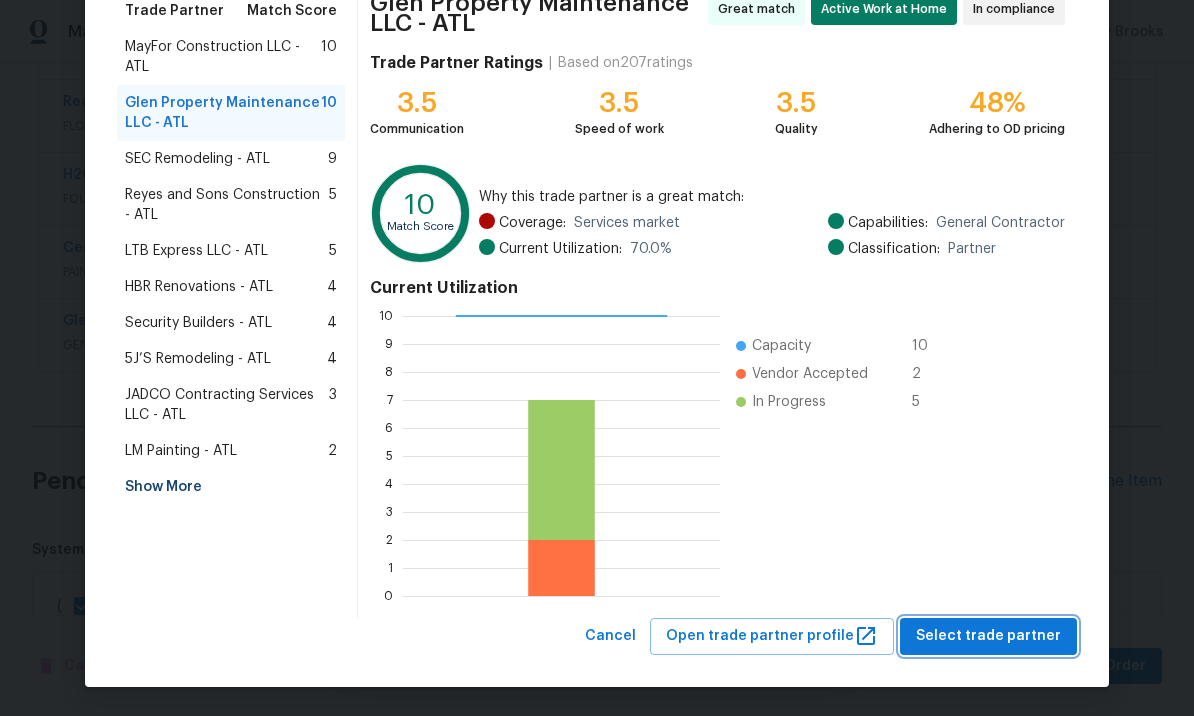 click on "Select trade partner" at bounding box center [988, 636] 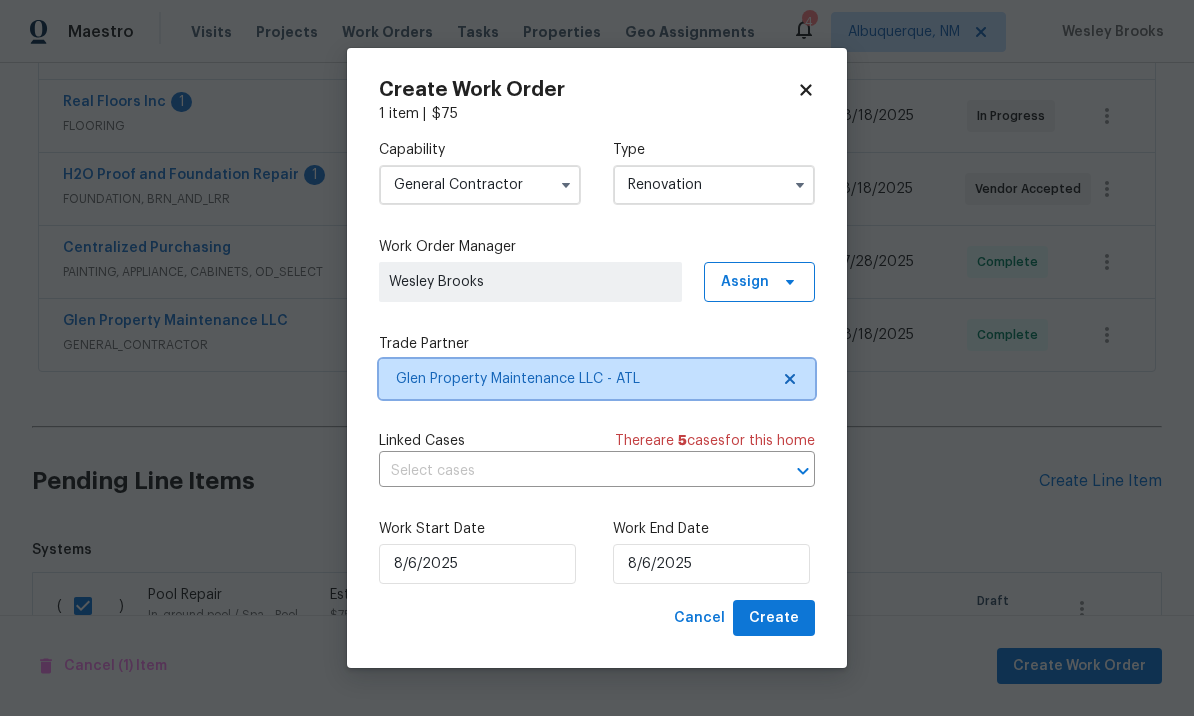 scroll, scrollTop: 0, scrollLeft: 0, axis: both 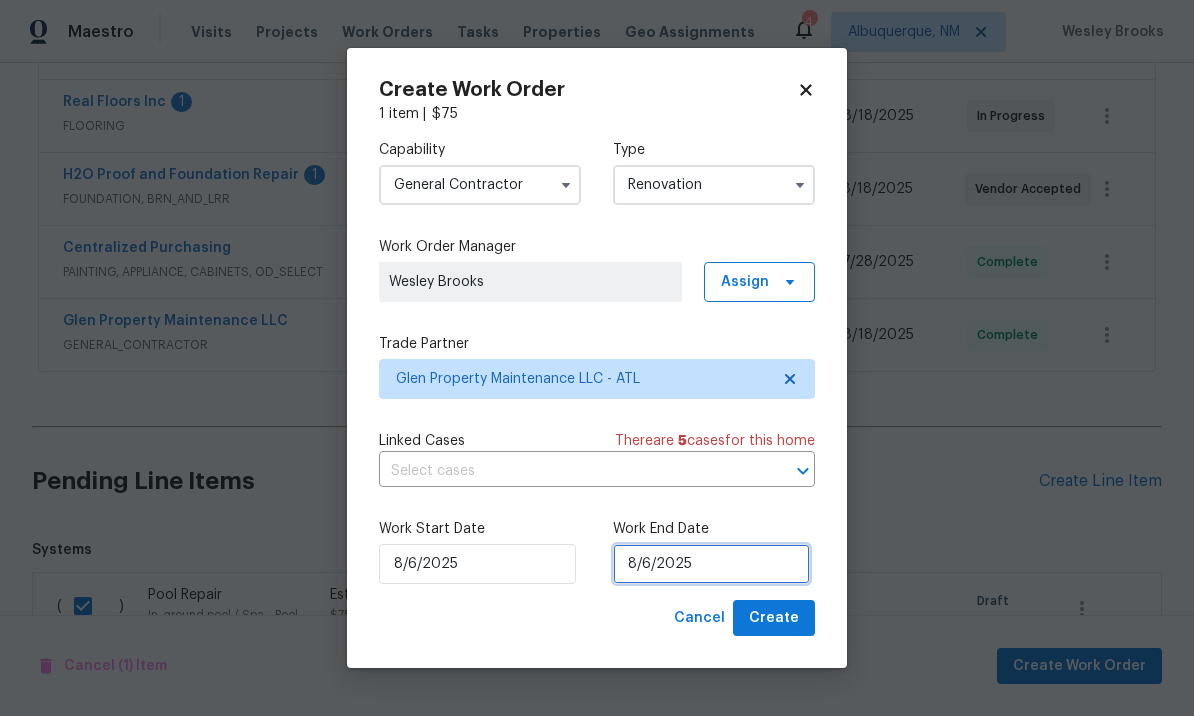 click on "8/6/2025" at bounding box center [711, 564] 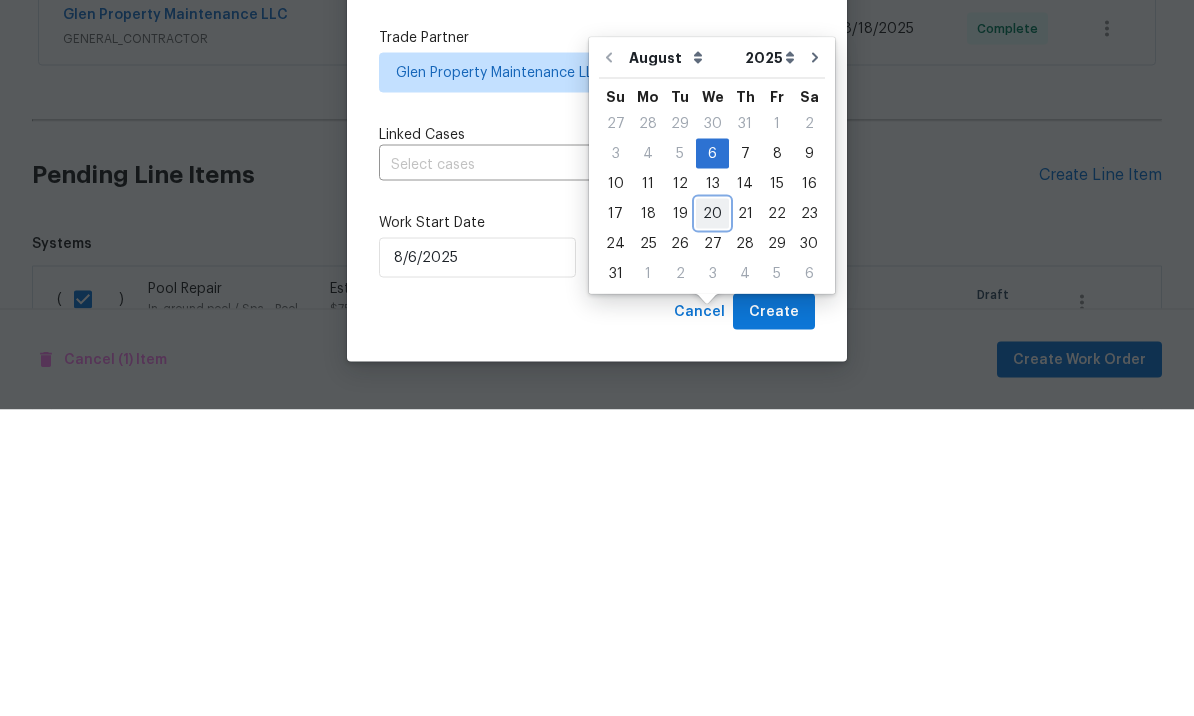 click on "20" at bounding box center (712, 520) 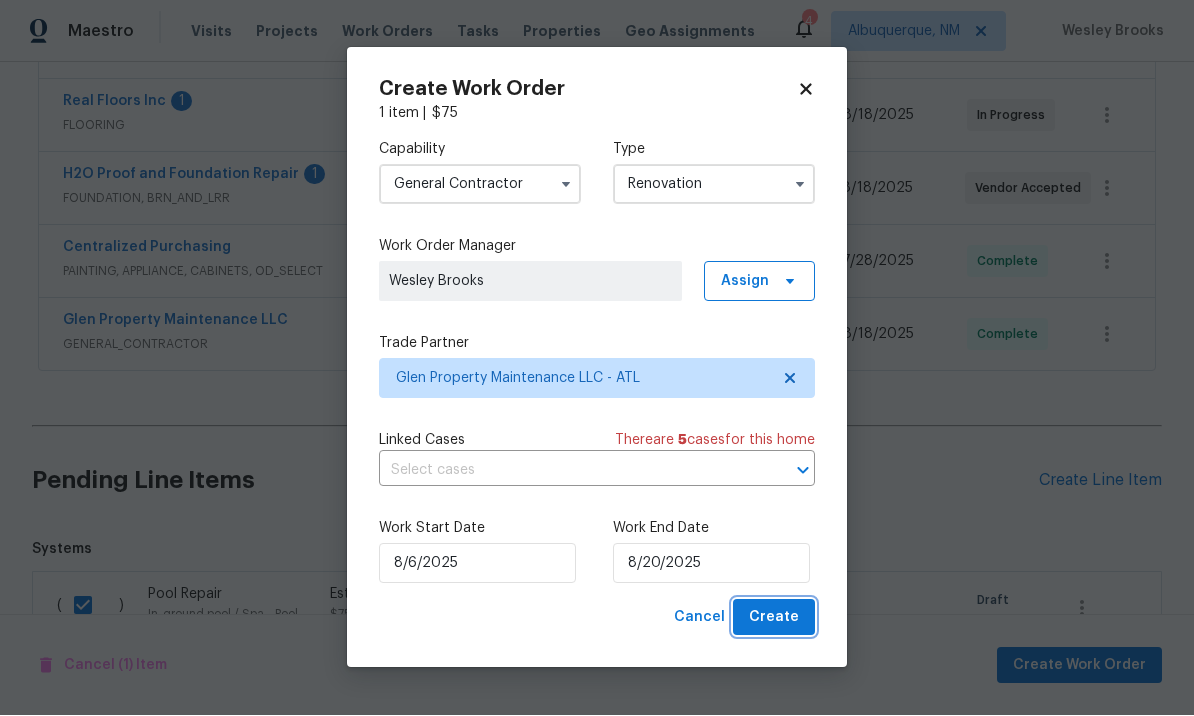 click on "Create" at bounding box center (774, 618) 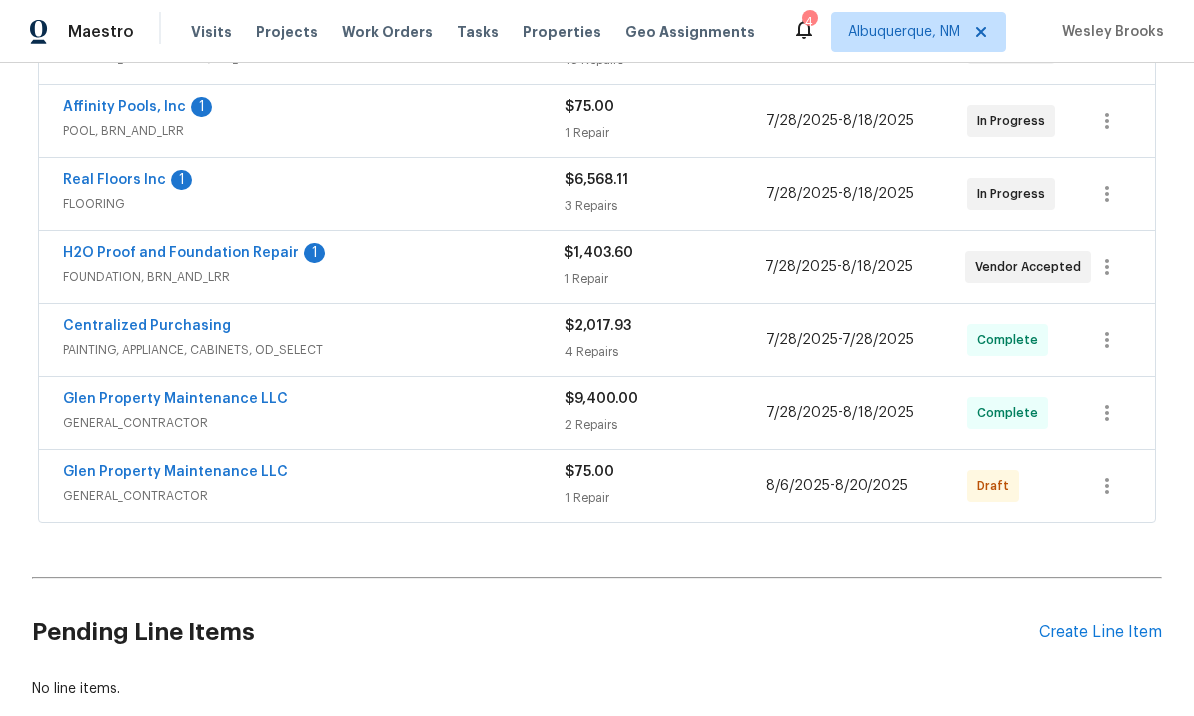 scroll, scrollTop: 525, scrollLeft: 0, axis: vertical 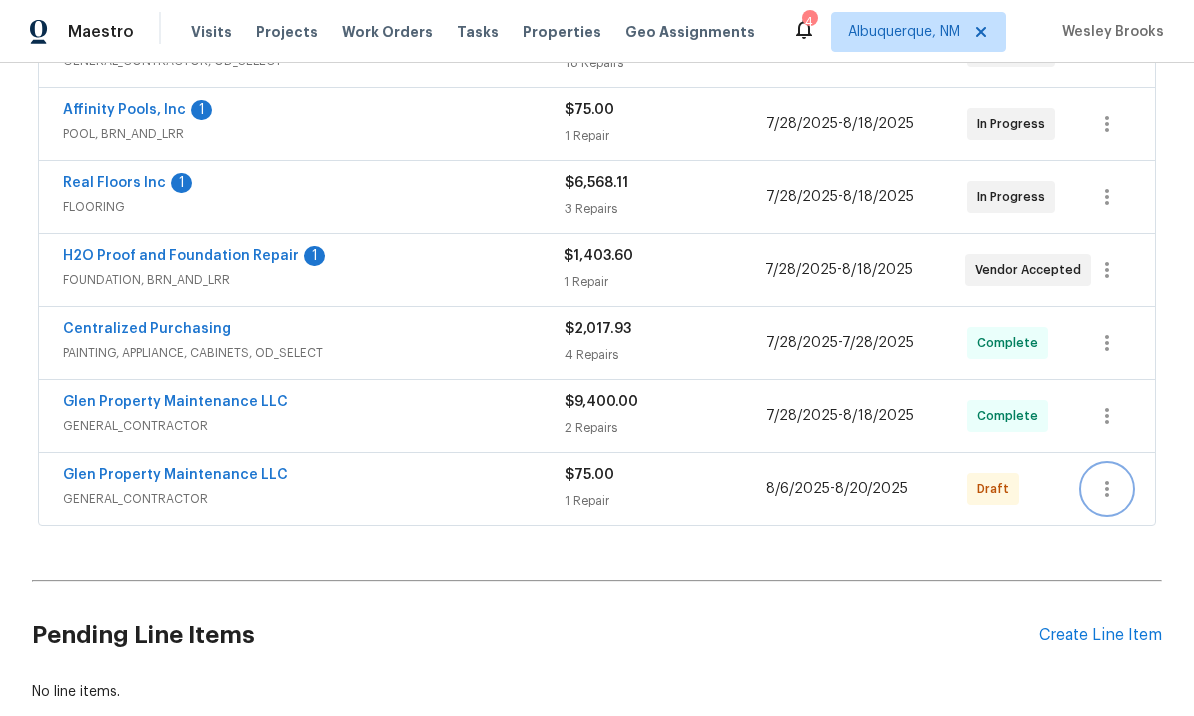 click 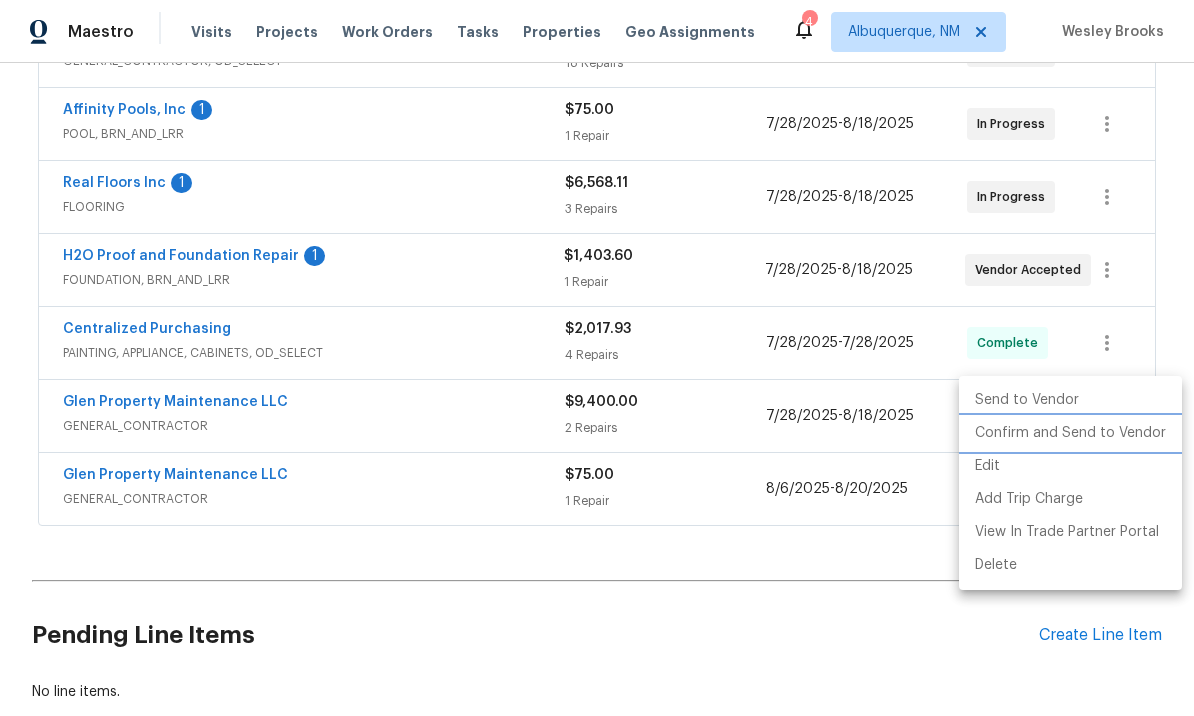 click on "Confirm and Send to Vendor" at bounding box center (1070, 433) 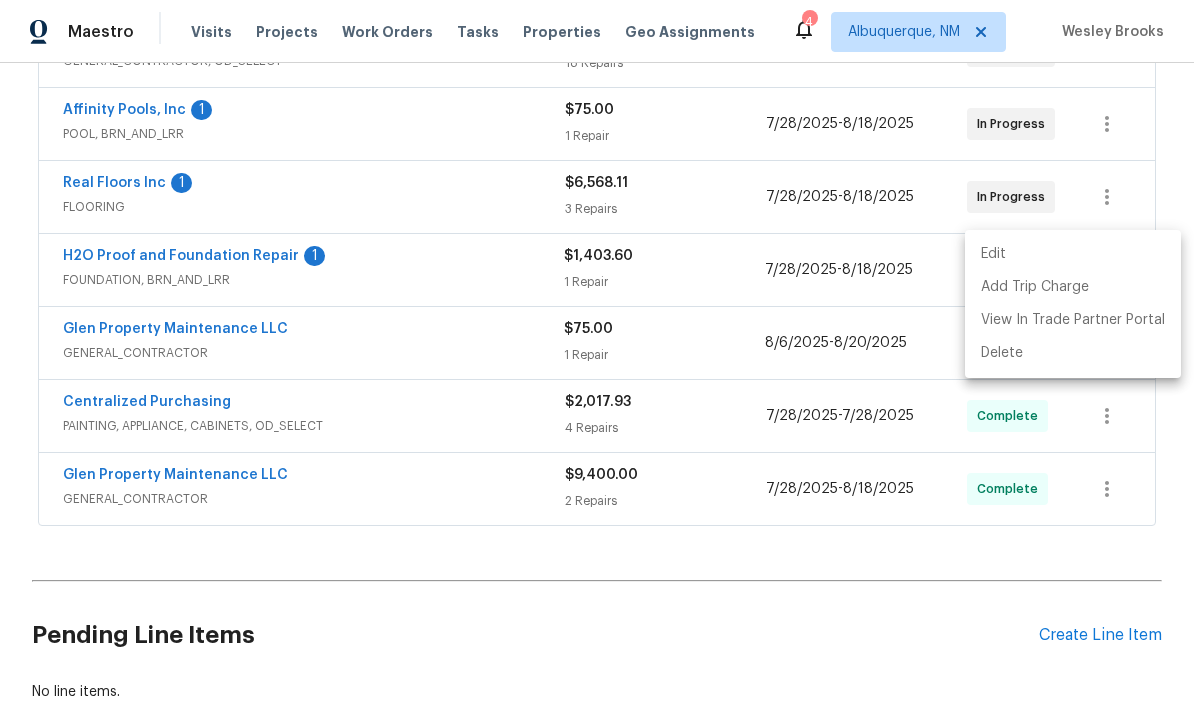 click at bounding box center [597, 358] 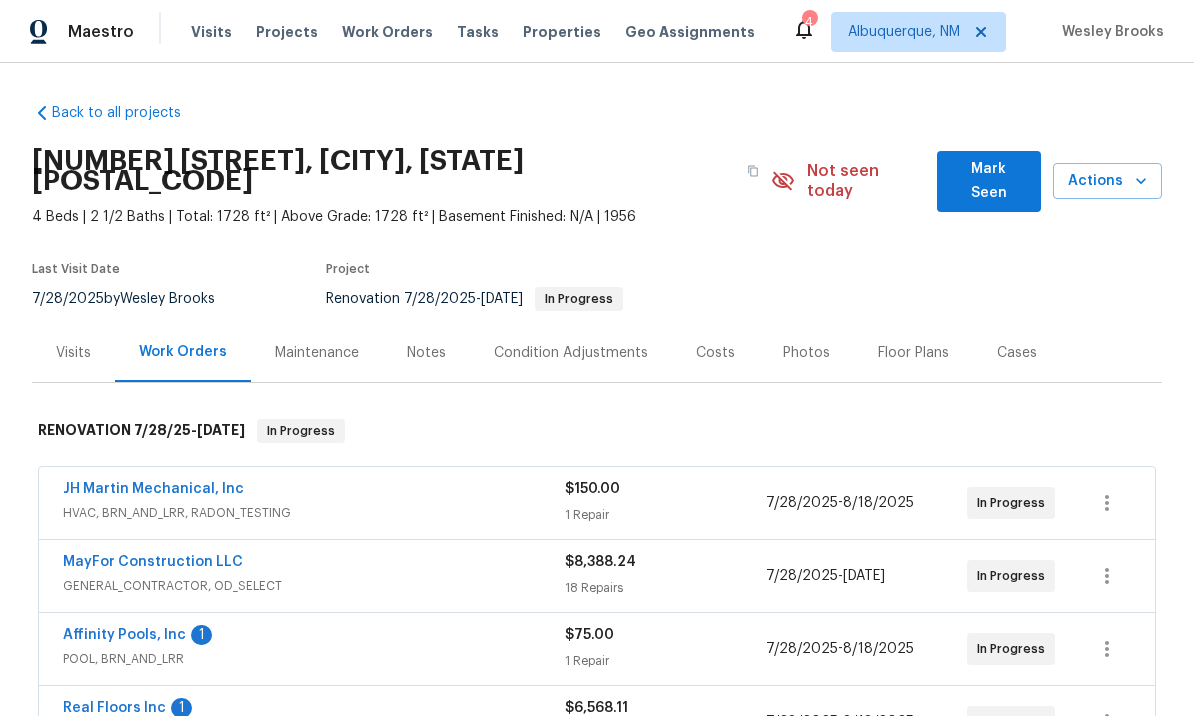 scroll, scrollTop: -1, scrollLeft: 0, axis: vertical 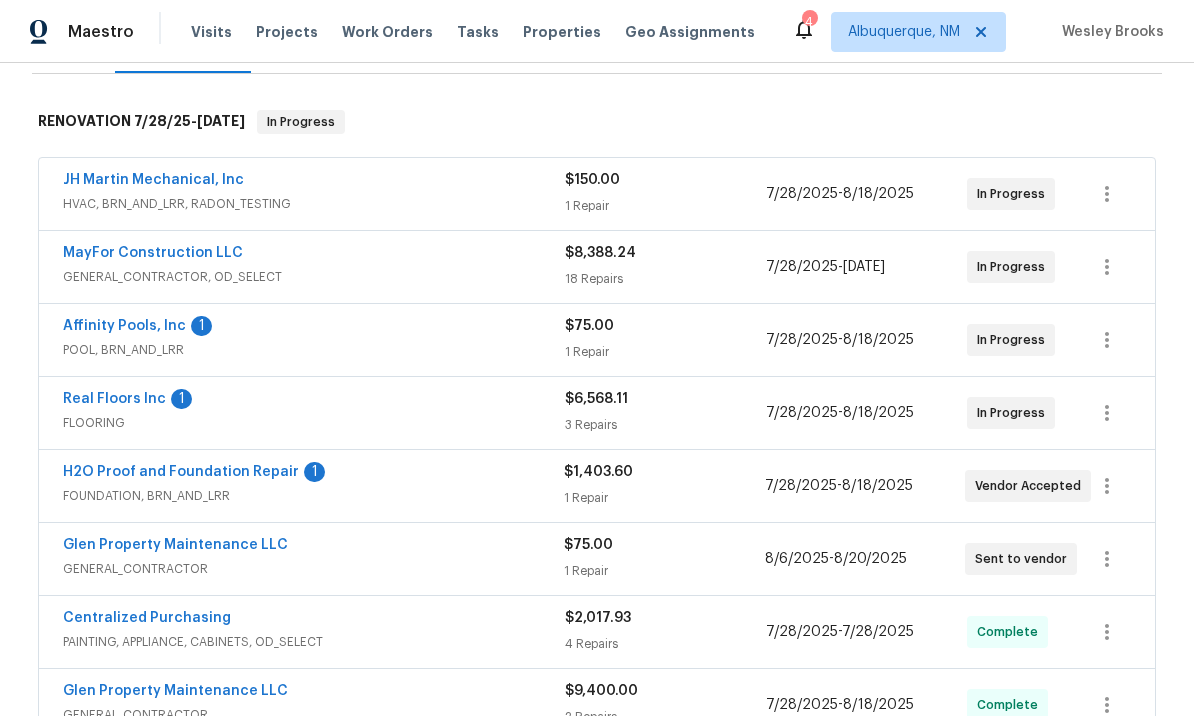 click on "Affinity Pools, Inc" at bounding box center [124, 326] 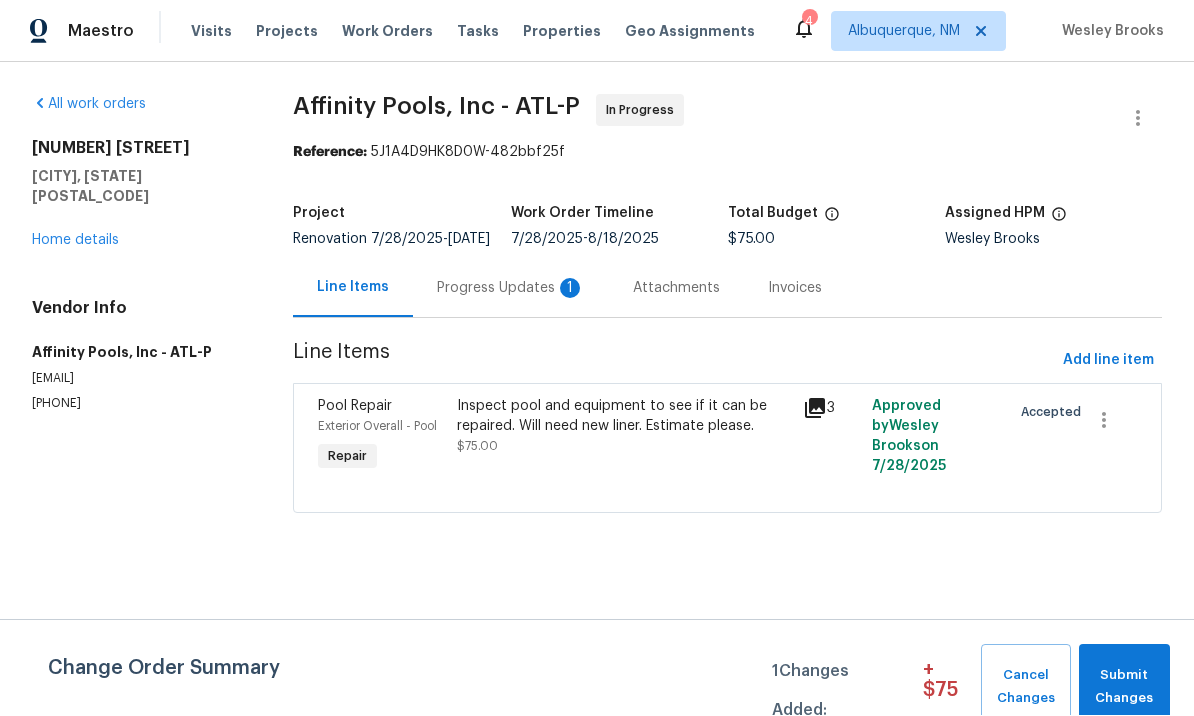 click on "Progress Updates 1" at bounding box center (511, 289) 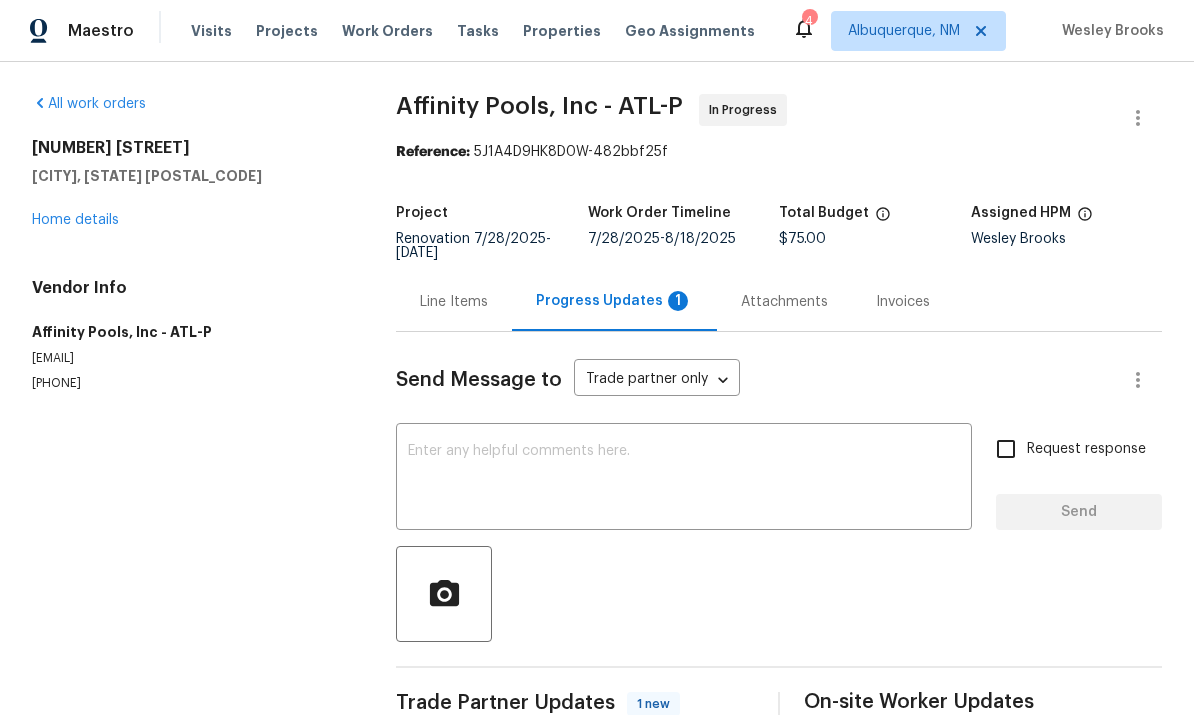 scroll, scrollTop: 1, scrollLeft: 0, axis: vertical 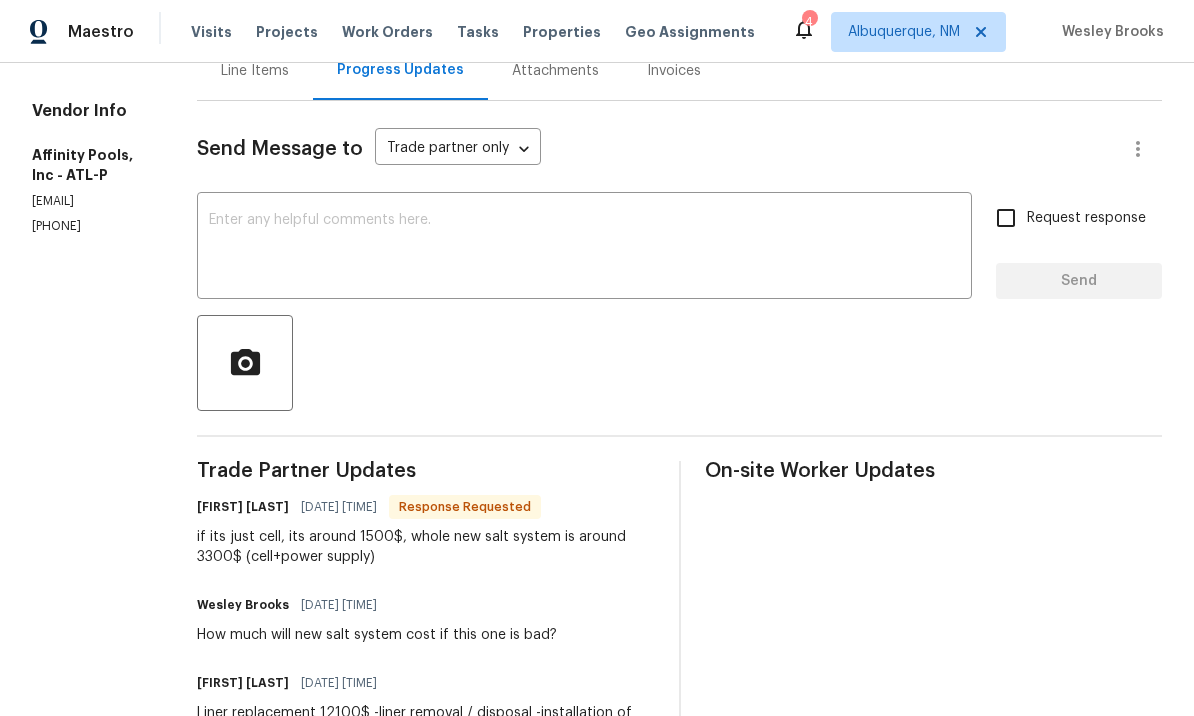 click at bounding box center (584, 248) 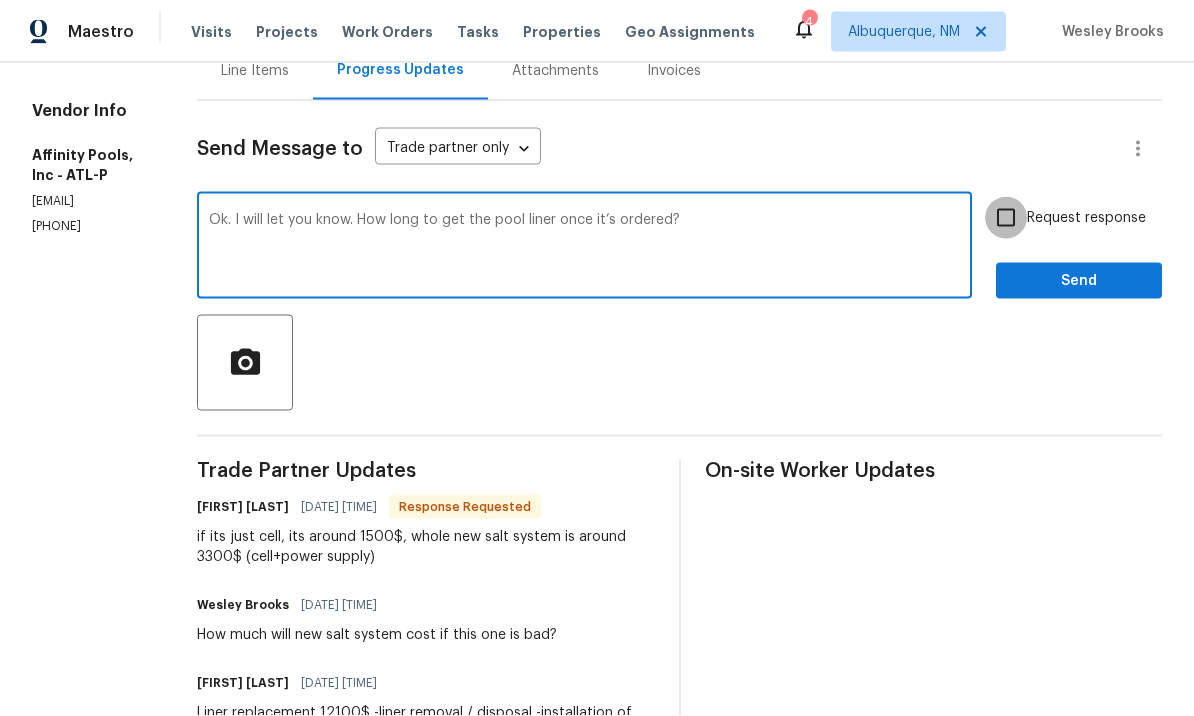 type on "Ok. I will let you know. How long to get the pool liner once it’s ordered?" 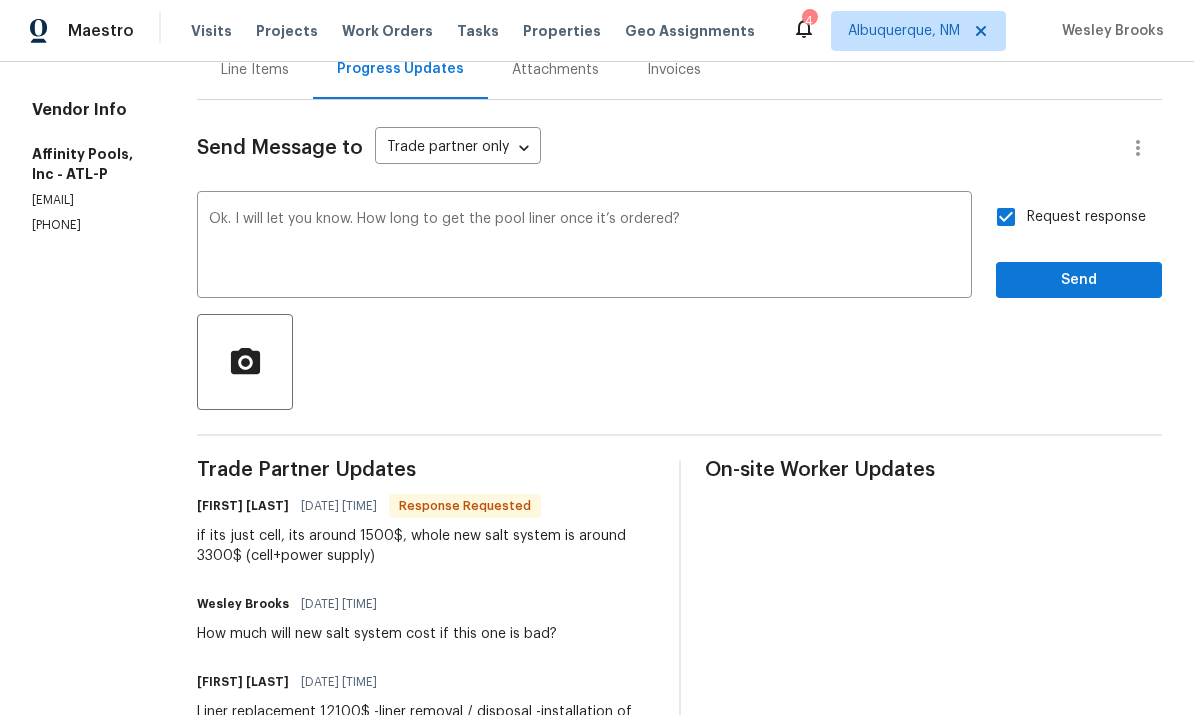 scroll, scrollTop: 1, scrollLeft: 0, axis: vertical 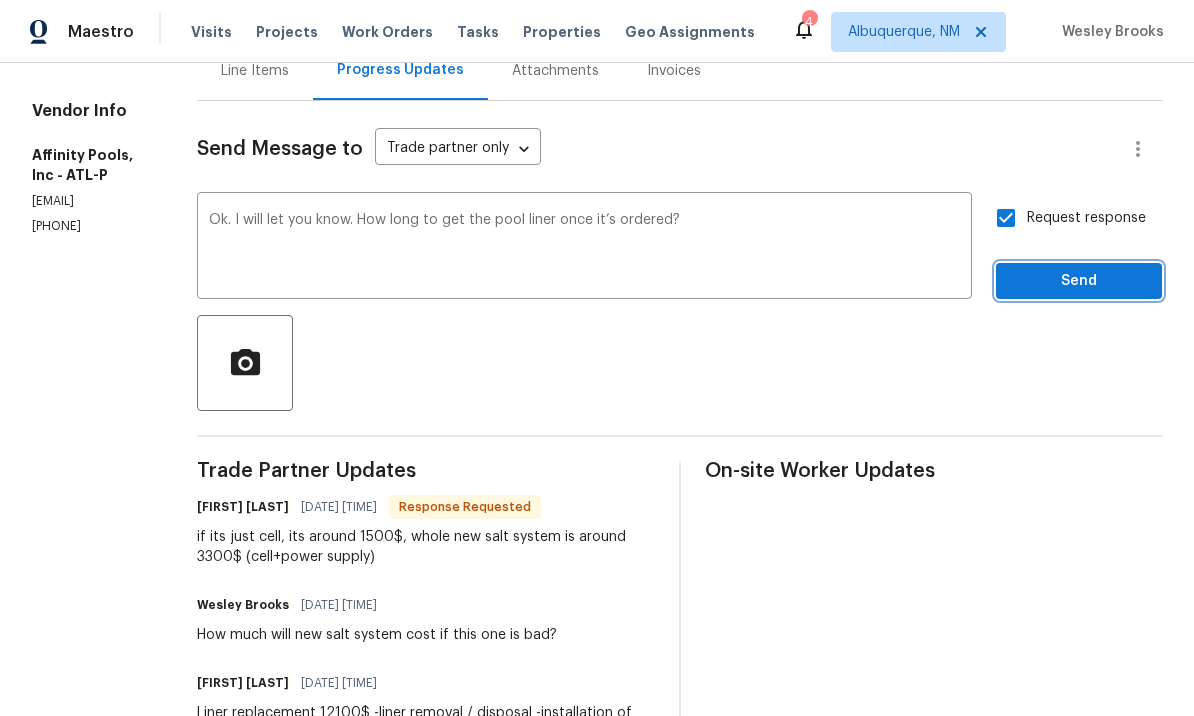 click on "Send" at bounding box center (1079, 281) 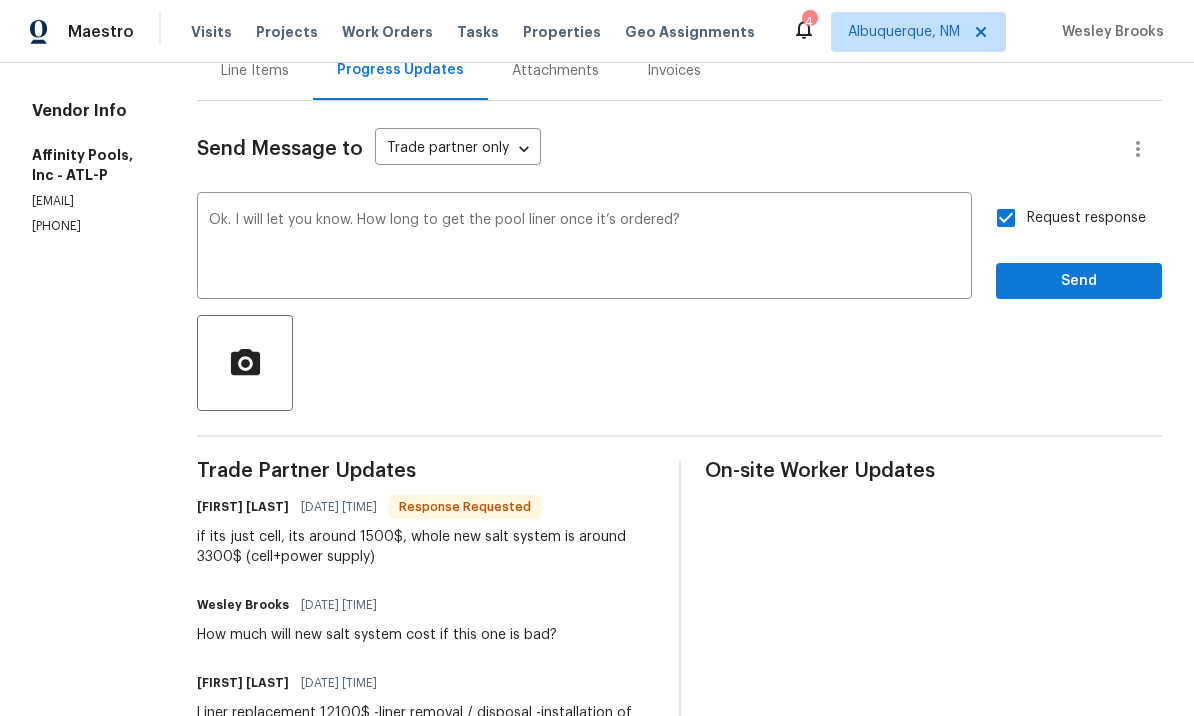 scroll, scrollTop: 0, scrollLeft: 0, axis: both 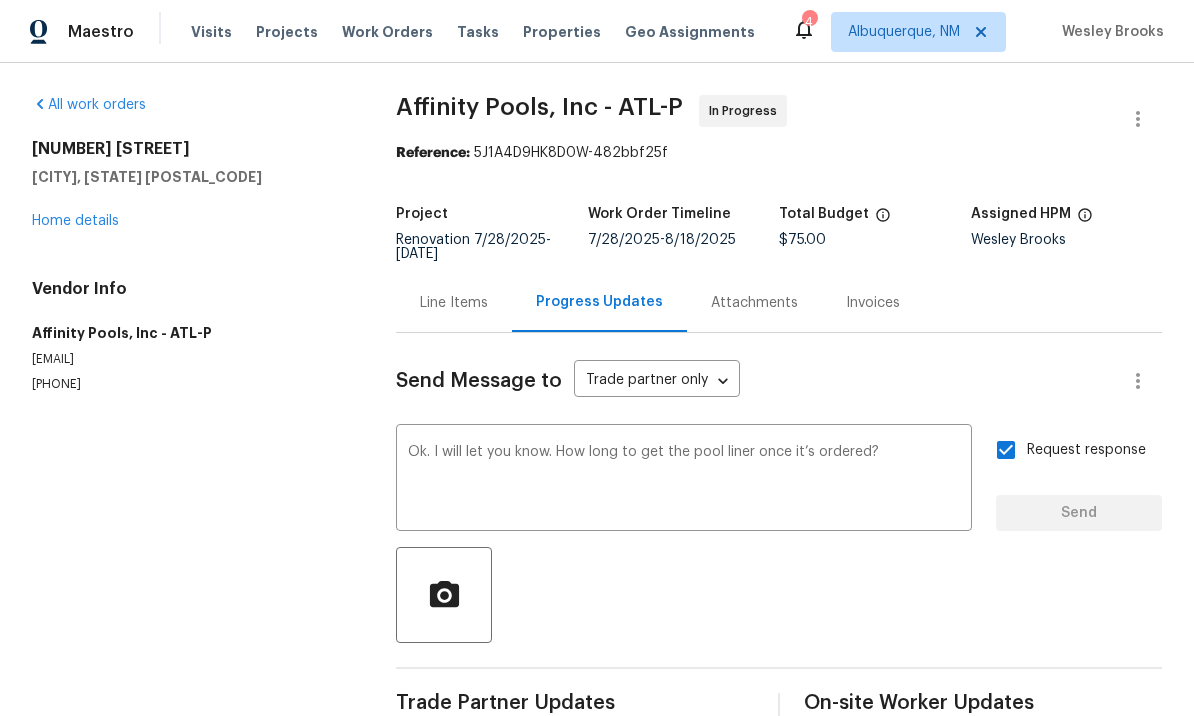 type 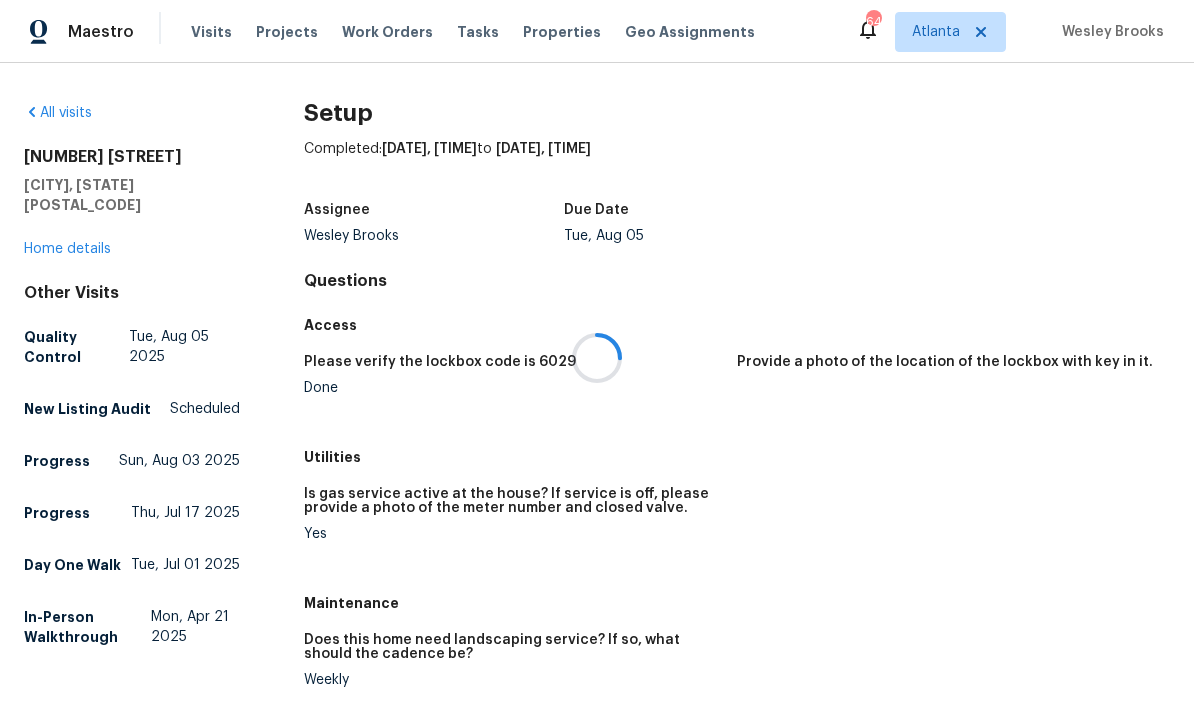 scroll, scrollTop: 1, scrollLeft: 0, axis: vertical 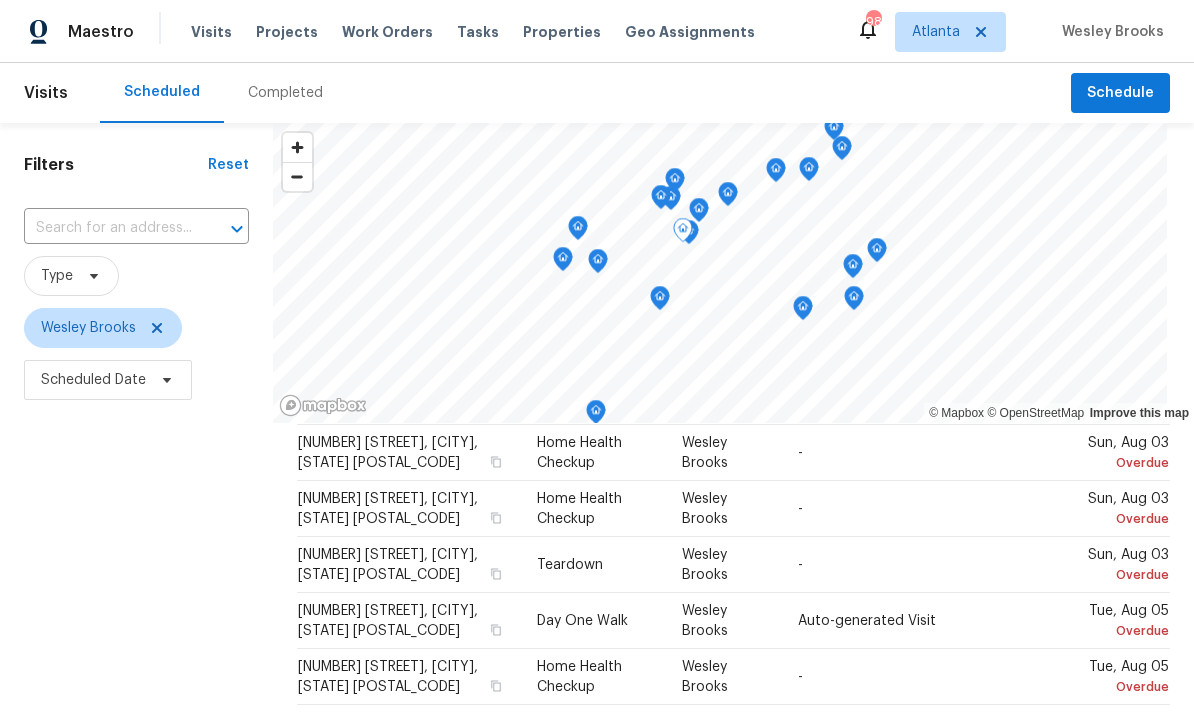 click at bounding box center (0, 0) 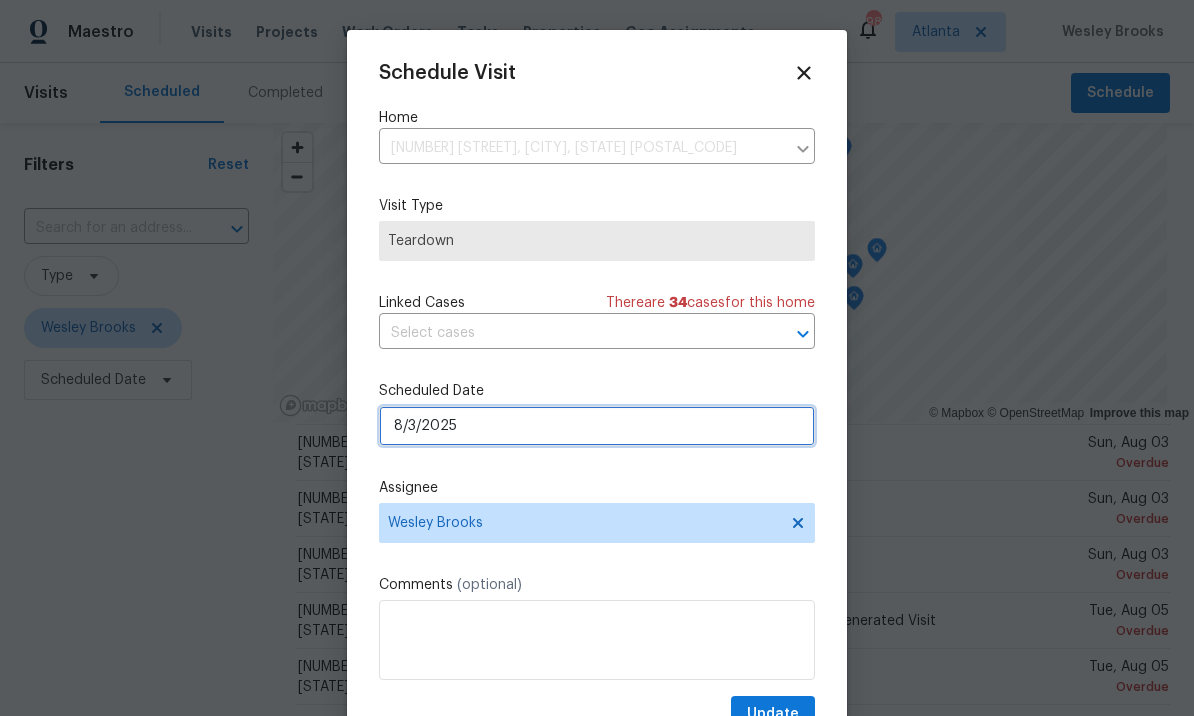 click on "8/3/2025" at bounding box center (597, 426) 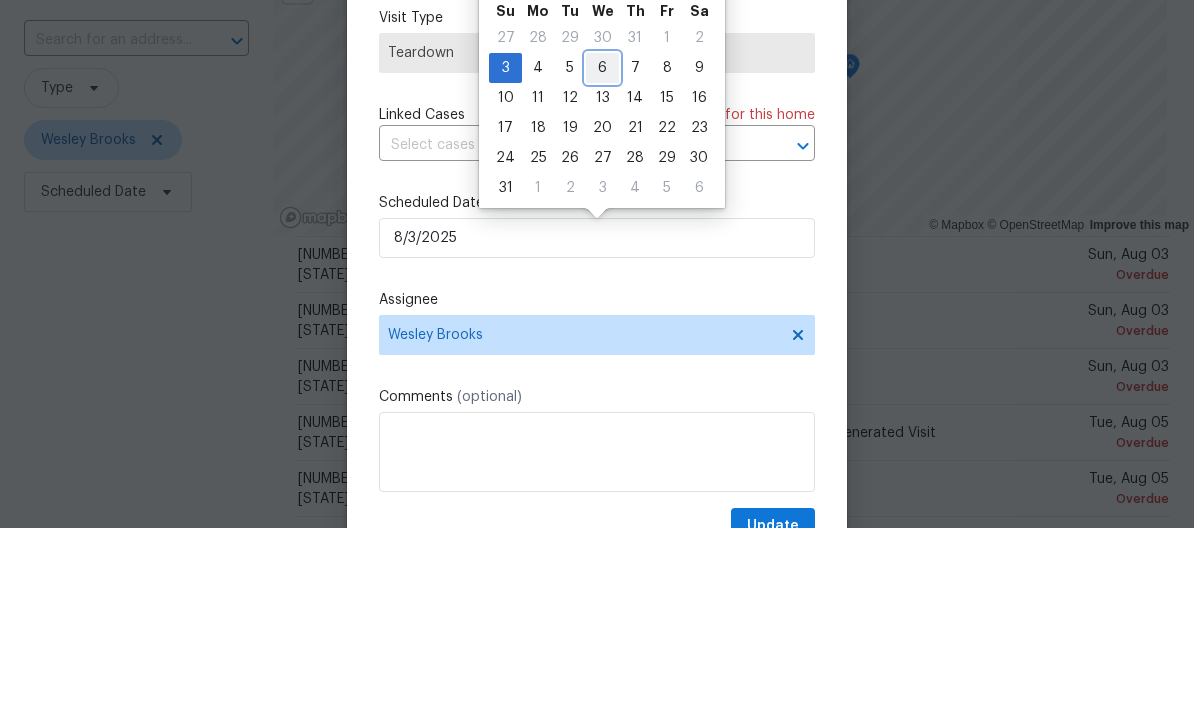 click on "6" at bounding box center (602, 256) 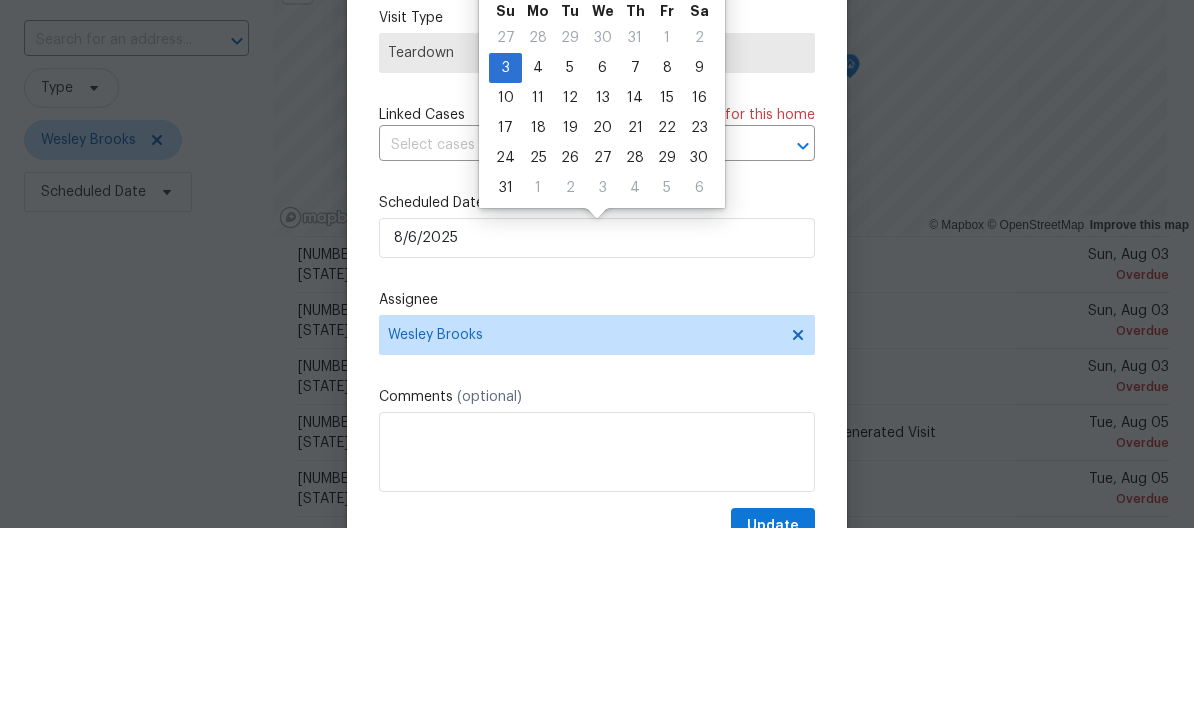 scroll, scrollTop: 69, scrollLeft: 0, axis: vertical 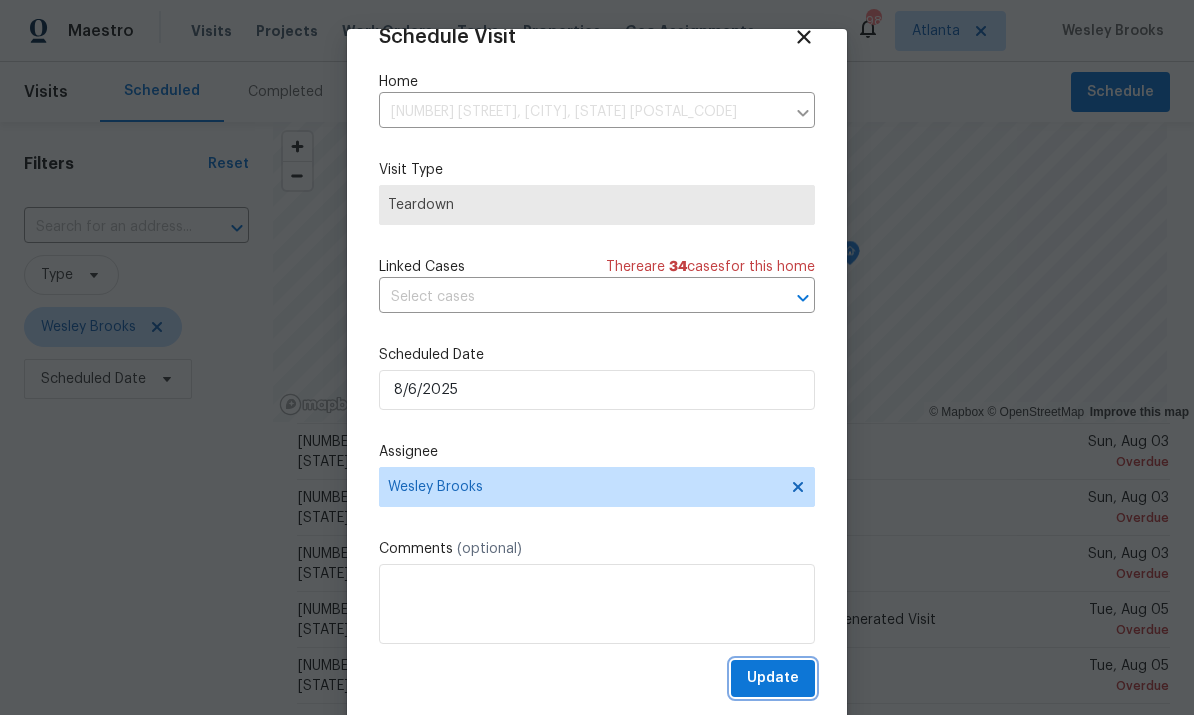 click on "Update" at bounding box center (773, 679) 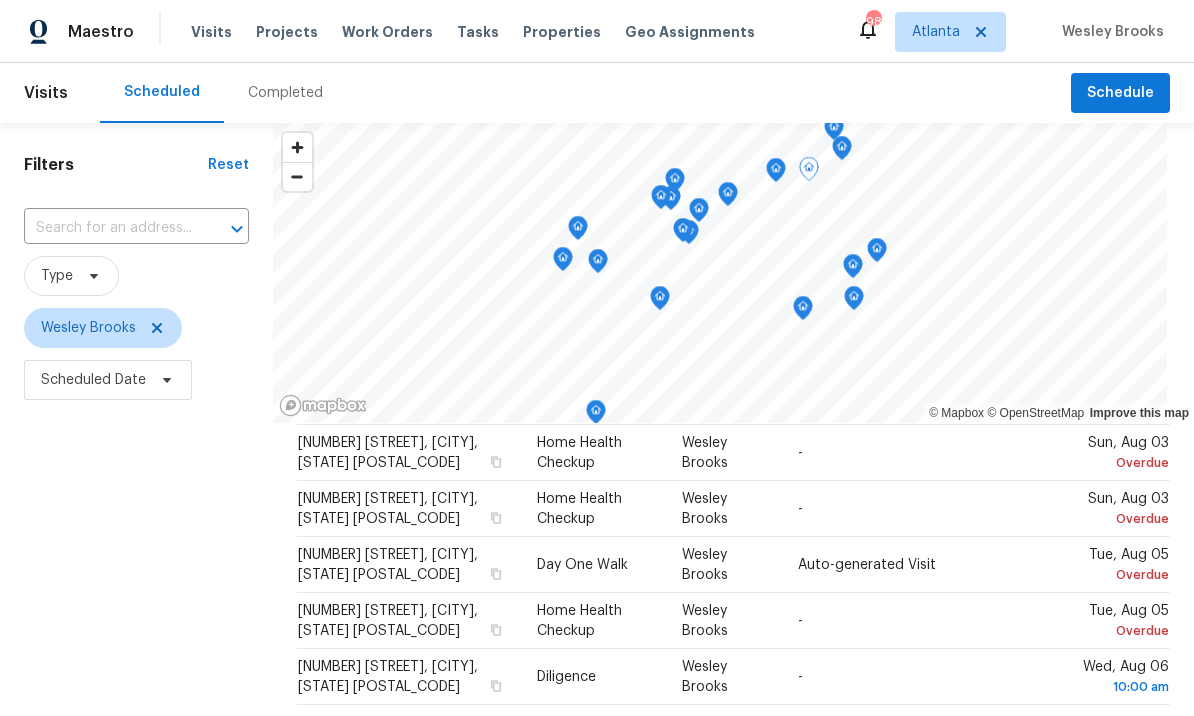 click 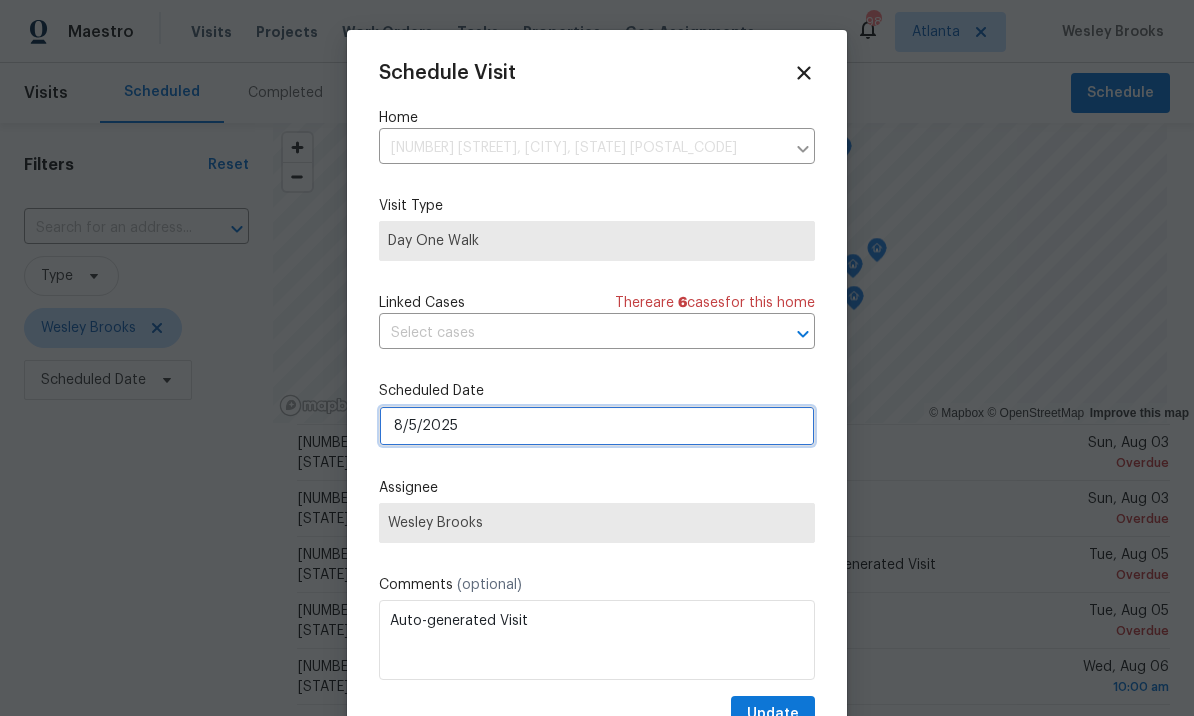 click on "8/5/2025" at bounding box center (597, 426) 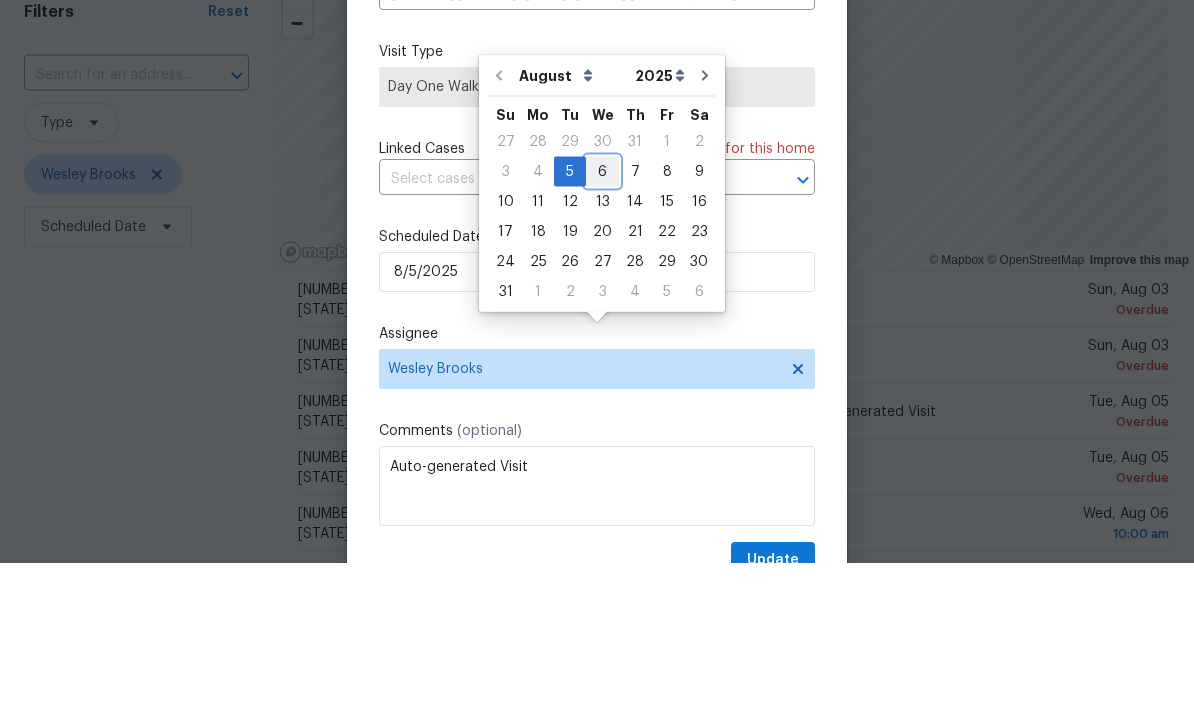 click on "6" at bounding box center [602, 325] 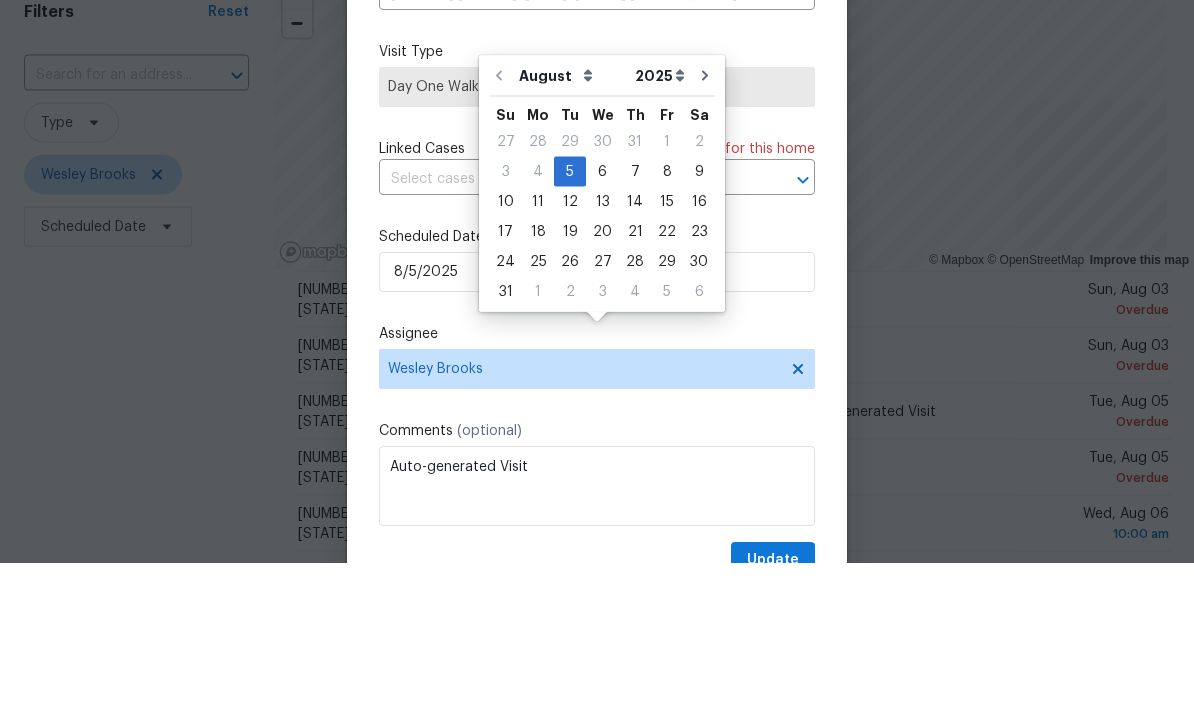 type on "8/6/2025" 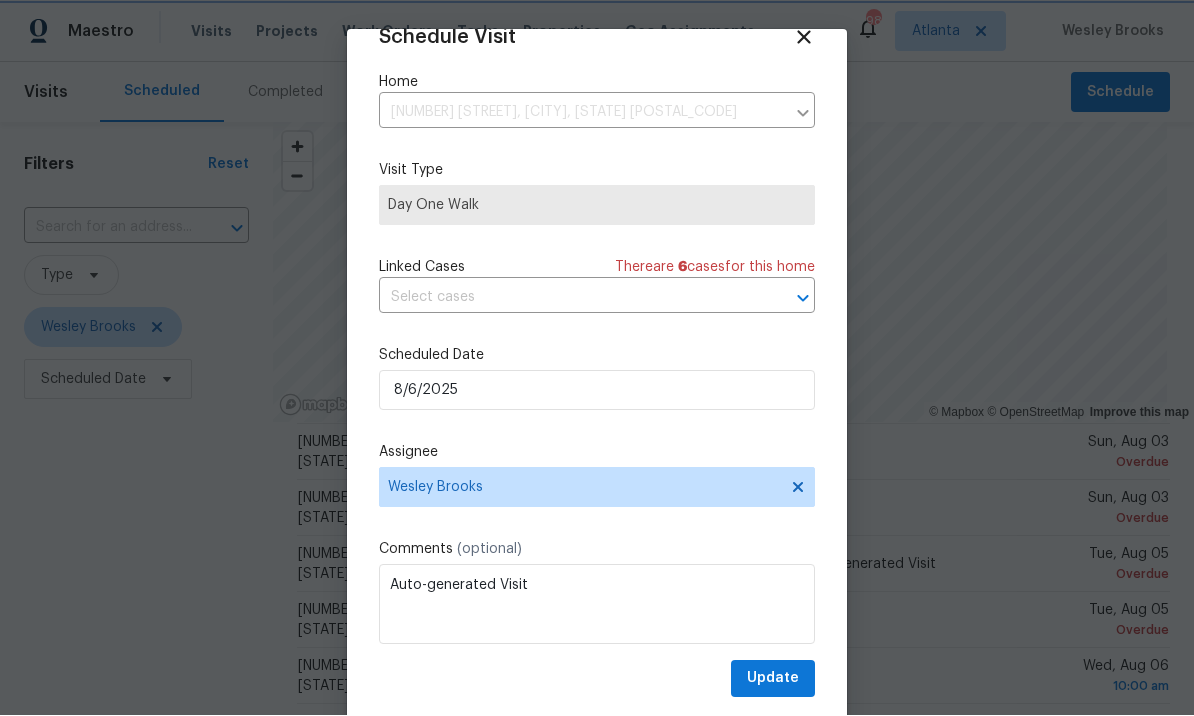 scroll, scrollTop: 39, scrollLeft: 0, axis: vertical 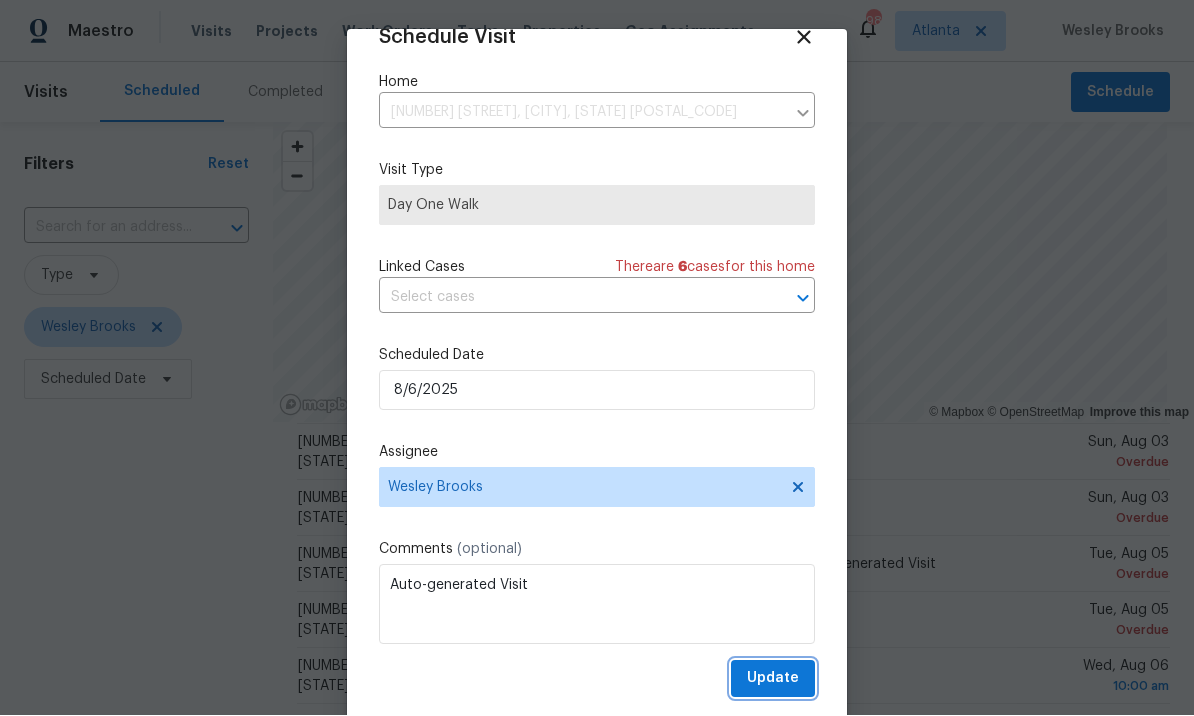 click on "Update" at bounding box center [773, 679] 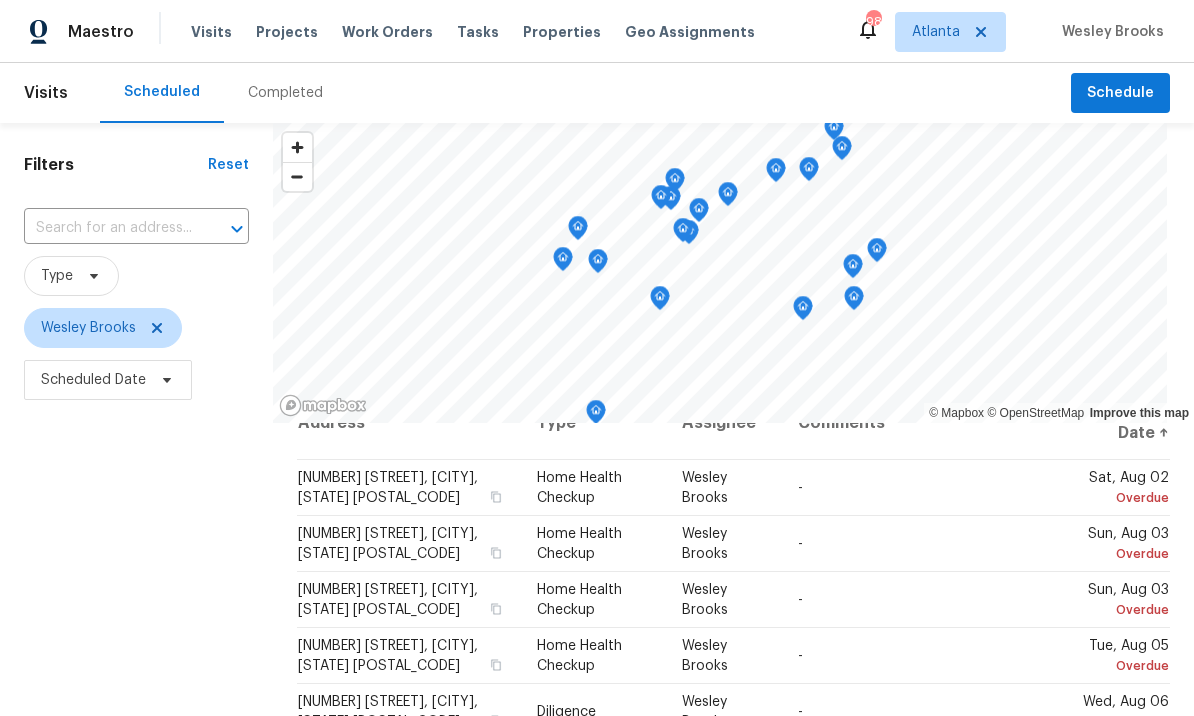 scroll, scrollTop: 35, scrollLeft: 0, axis: vertical 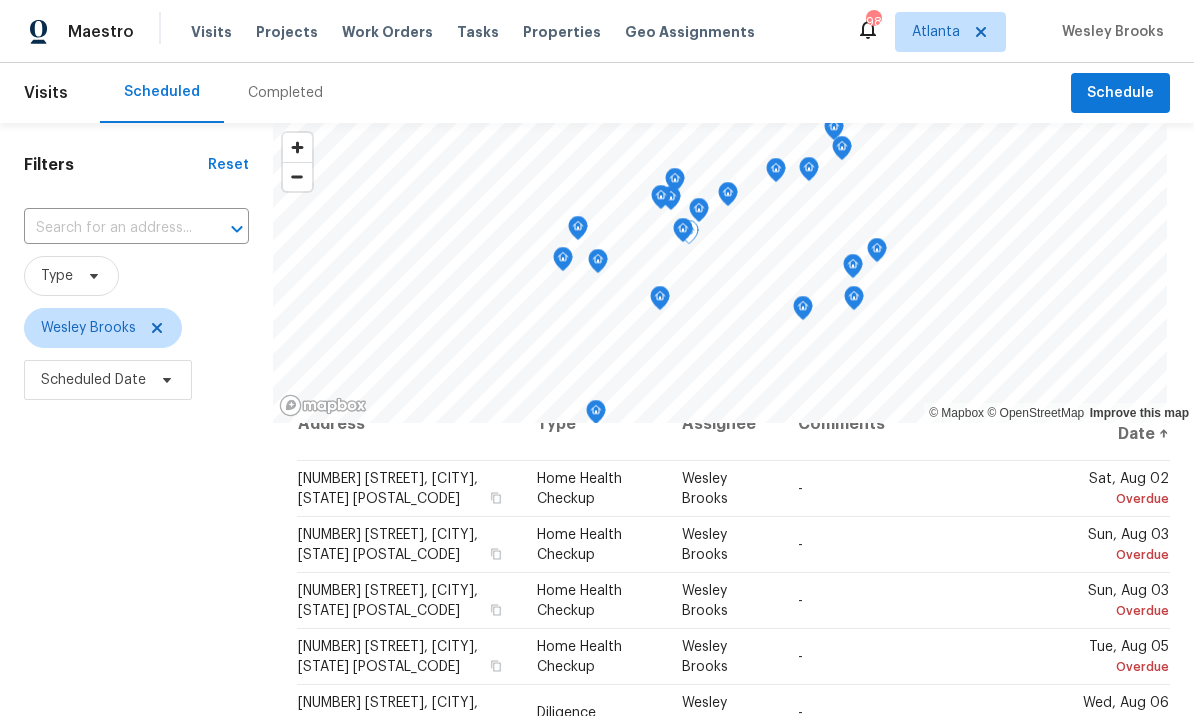 click 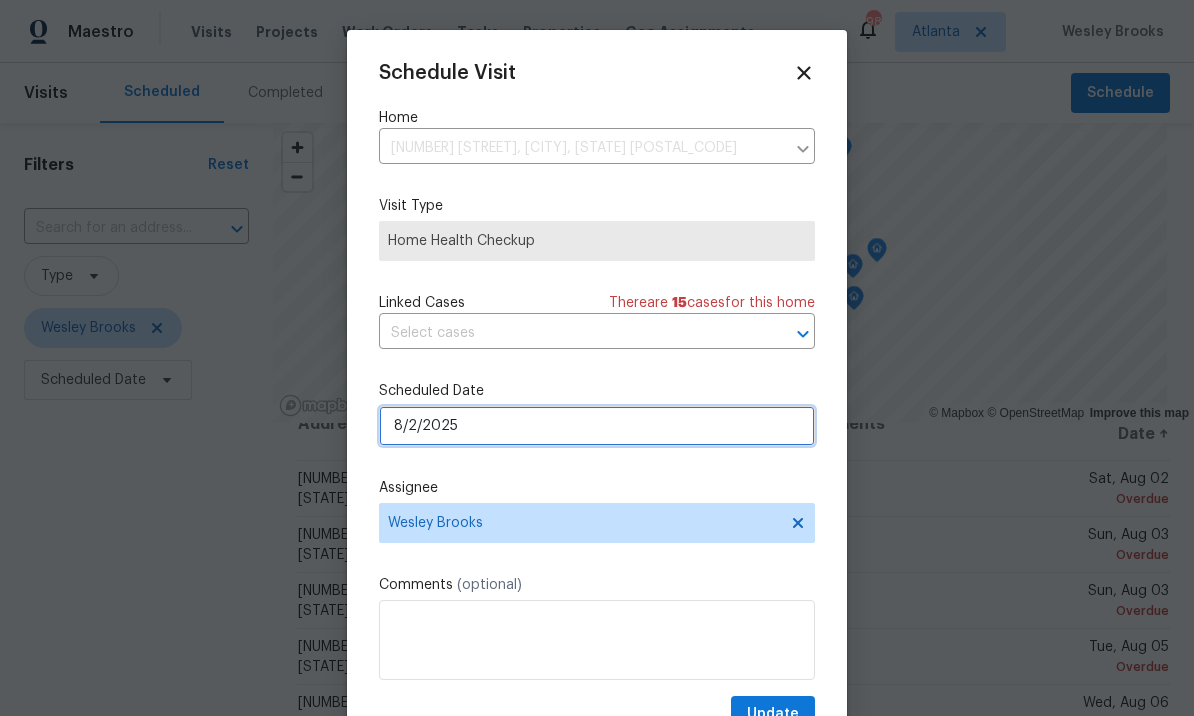 click on "8/2/2025" at bounding box center [597, 426] 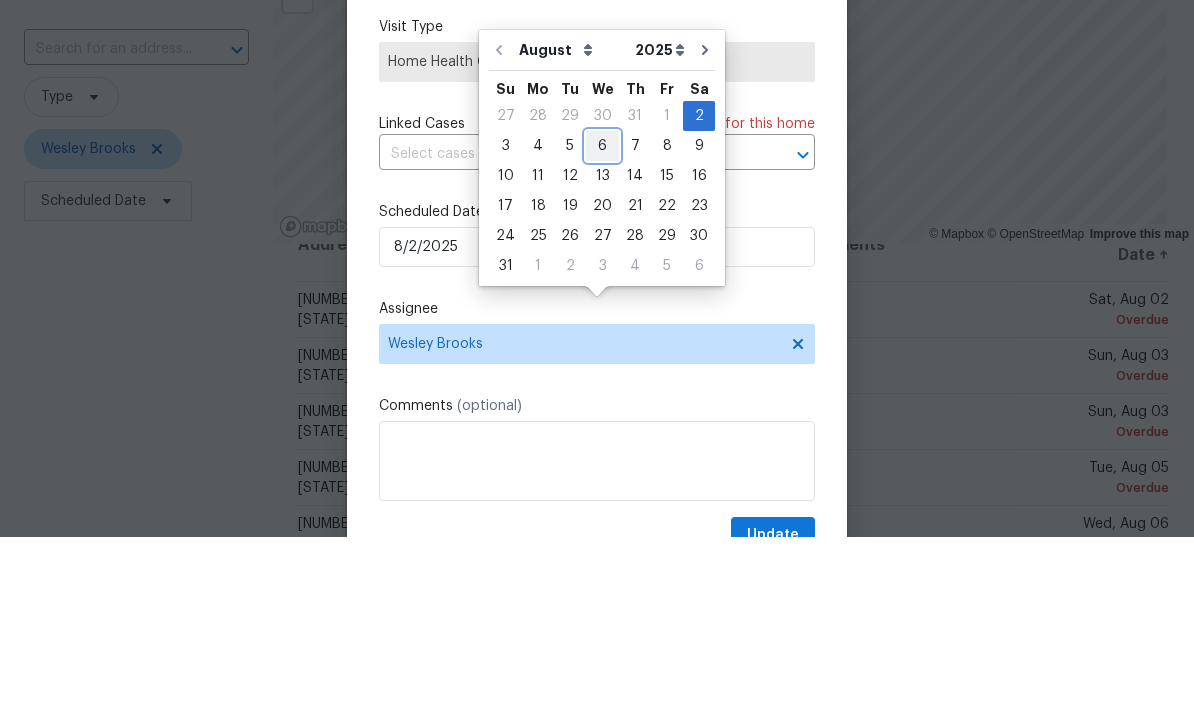 click on "6" at bounding box center [602, 325] 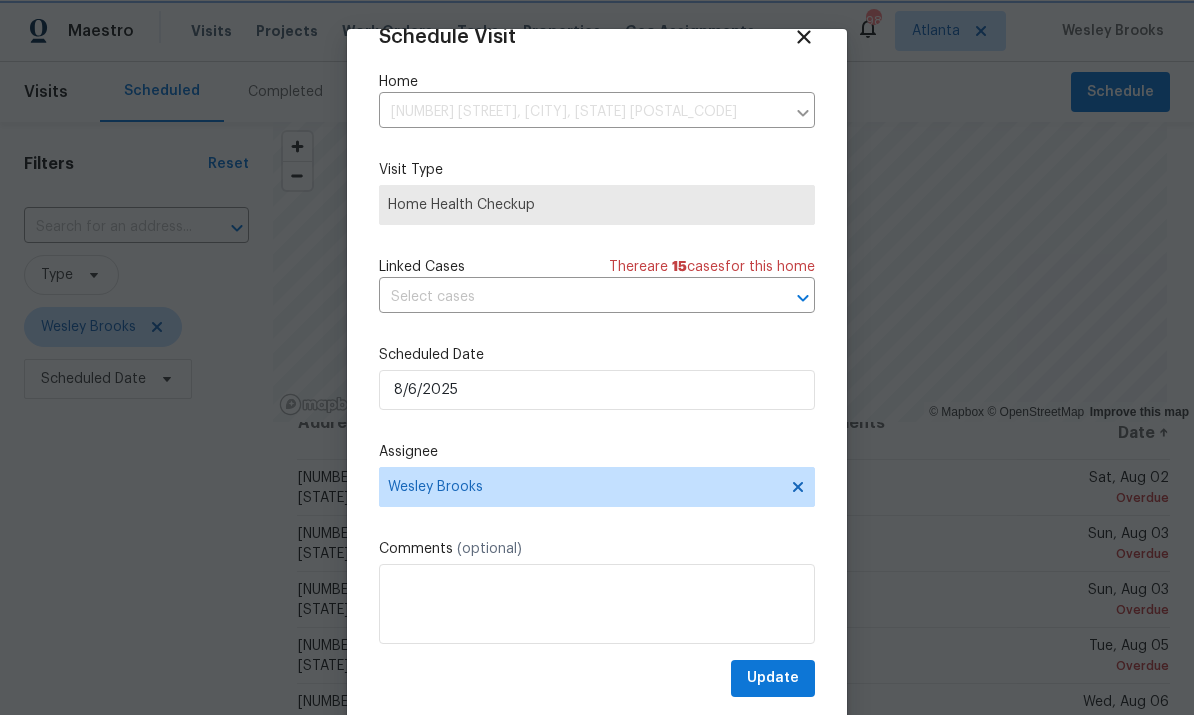 scroll, scrollTop: 39, scrollLeft: 0, axis: vertical 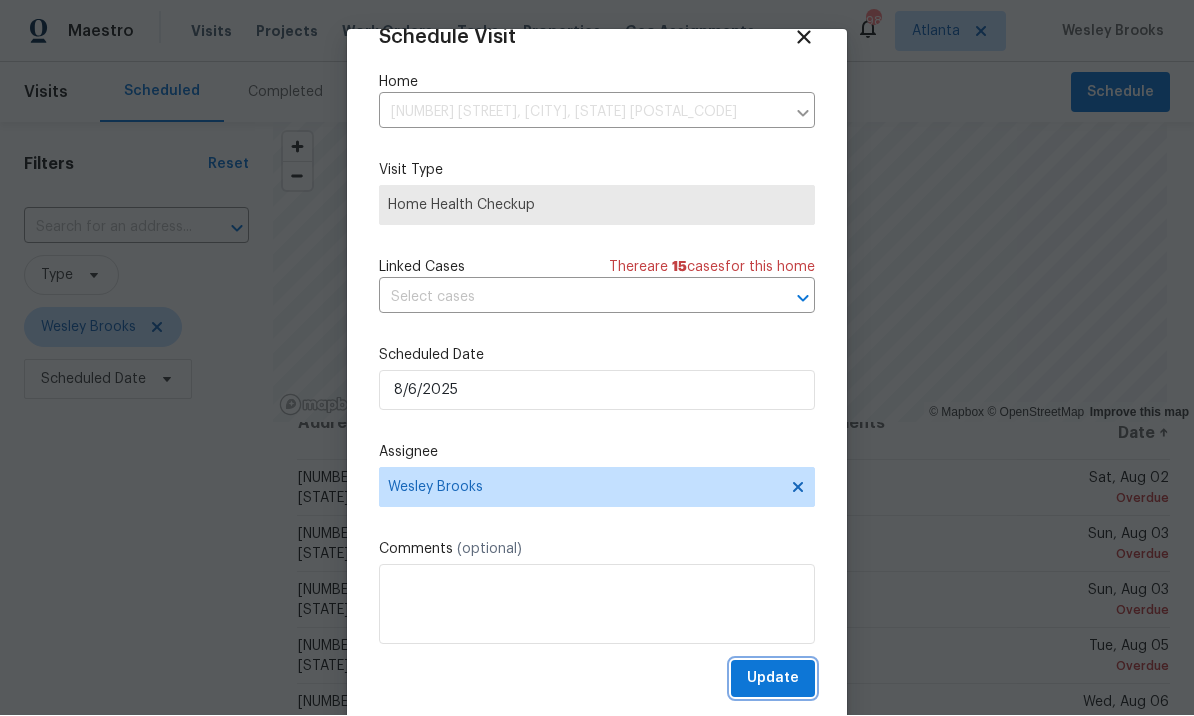 click on "Update" at bounding box center (773, 679) 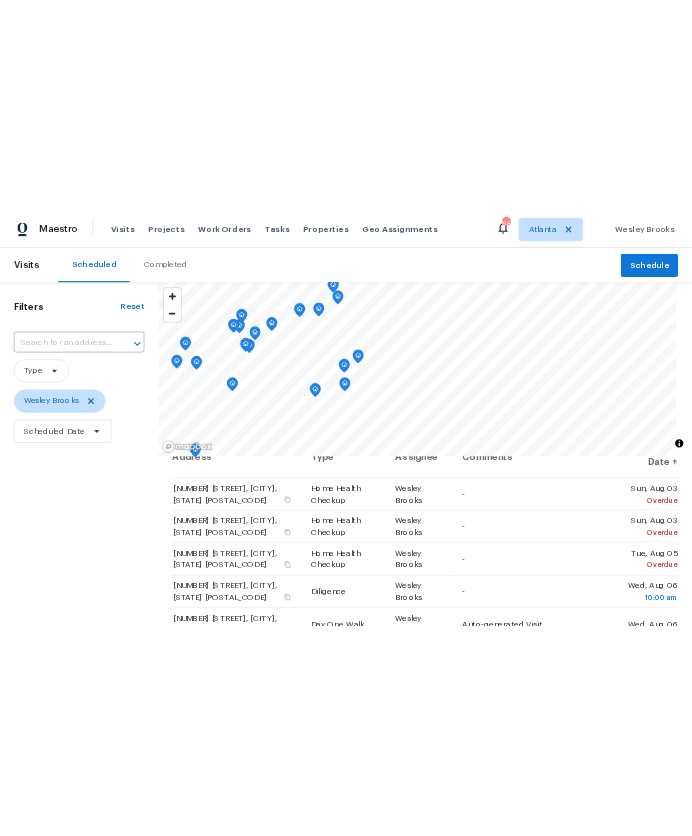 scroll, scrollTop: 0, scrollLeft: 0, axis: both 